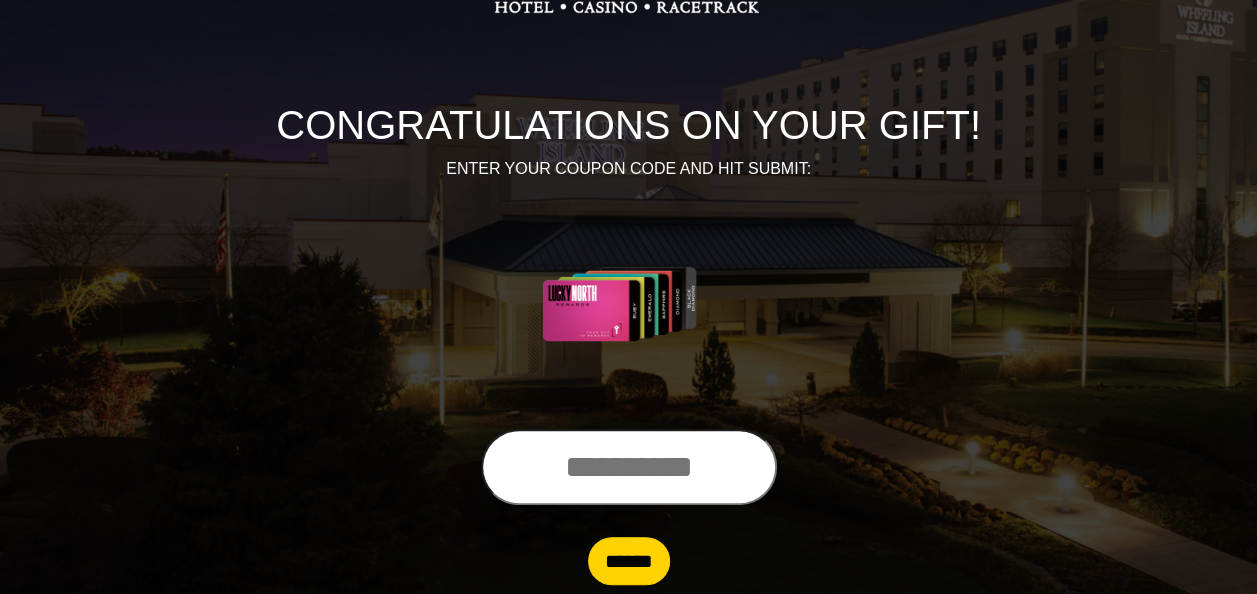 scroll, scrollTop: 187, scrollLeft: 0, axis: vertical 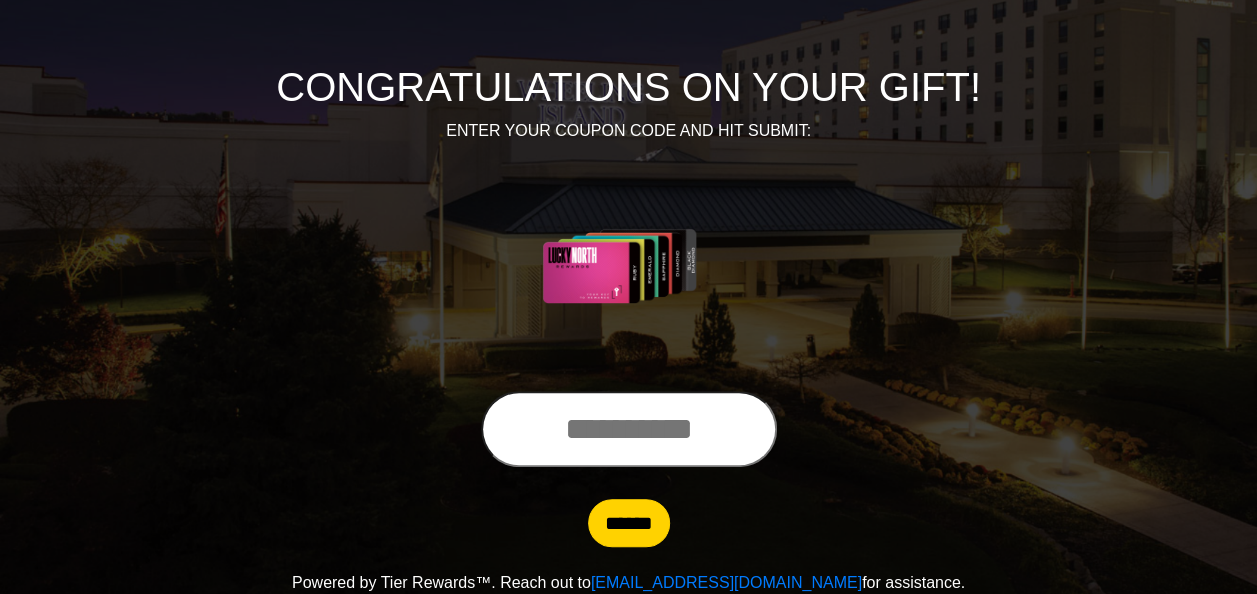 click at bounding box center (629, 429) 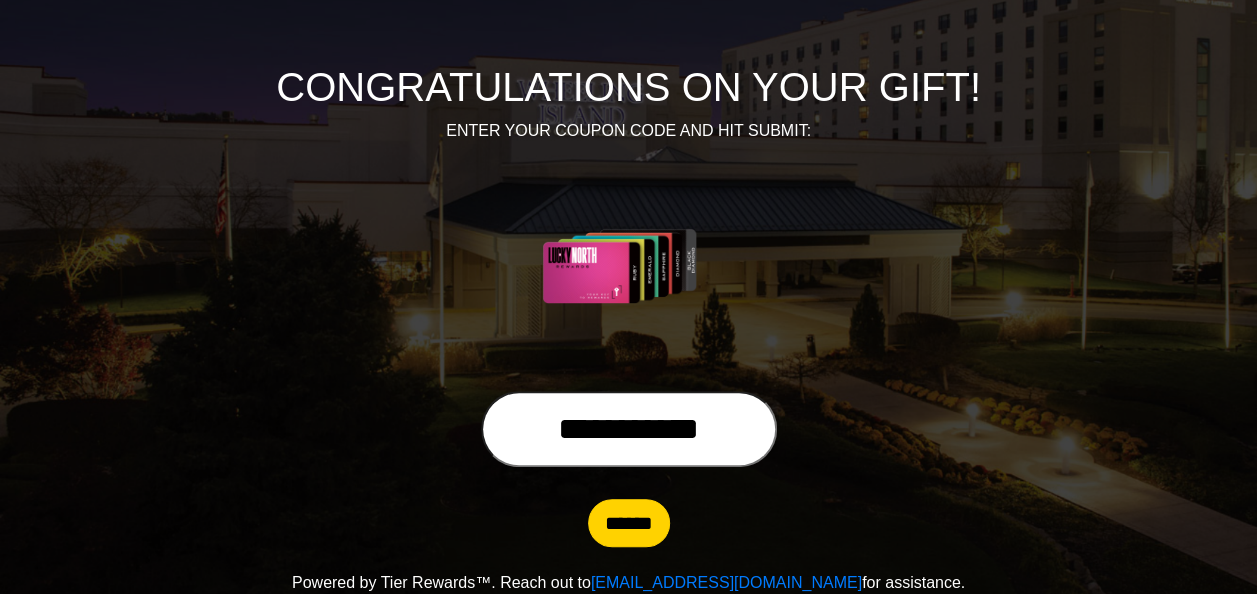 type on "**********" 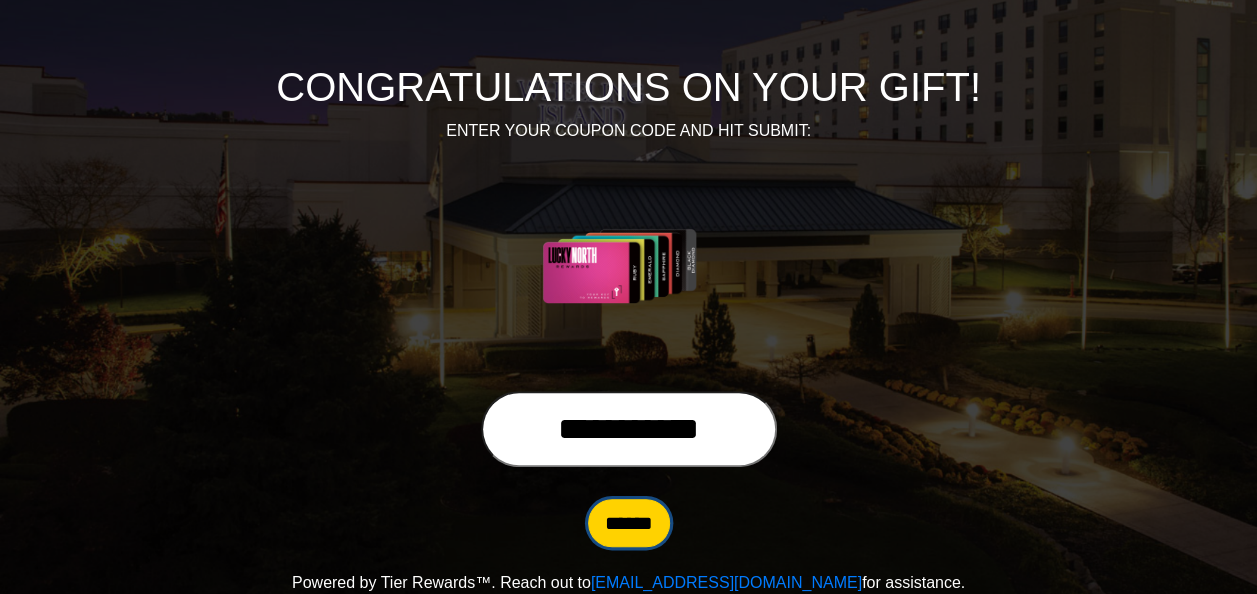 click on "******" at bounding box center [629, 523] 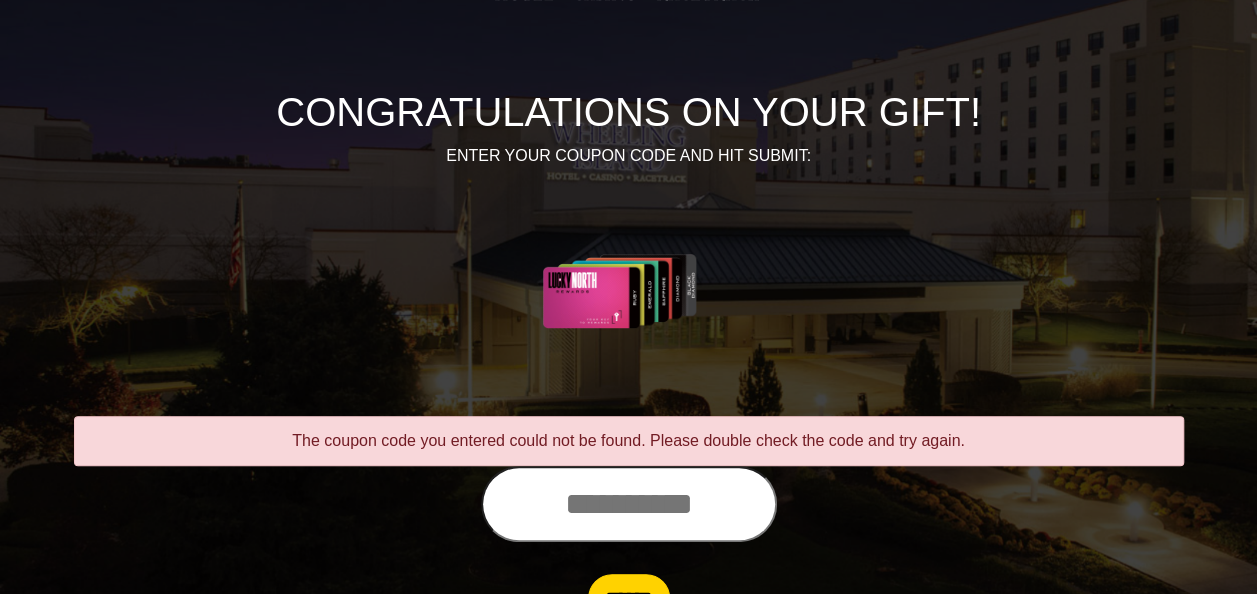 scroll, scrollTop: 200, scrollLeft: 0, axis: vertical 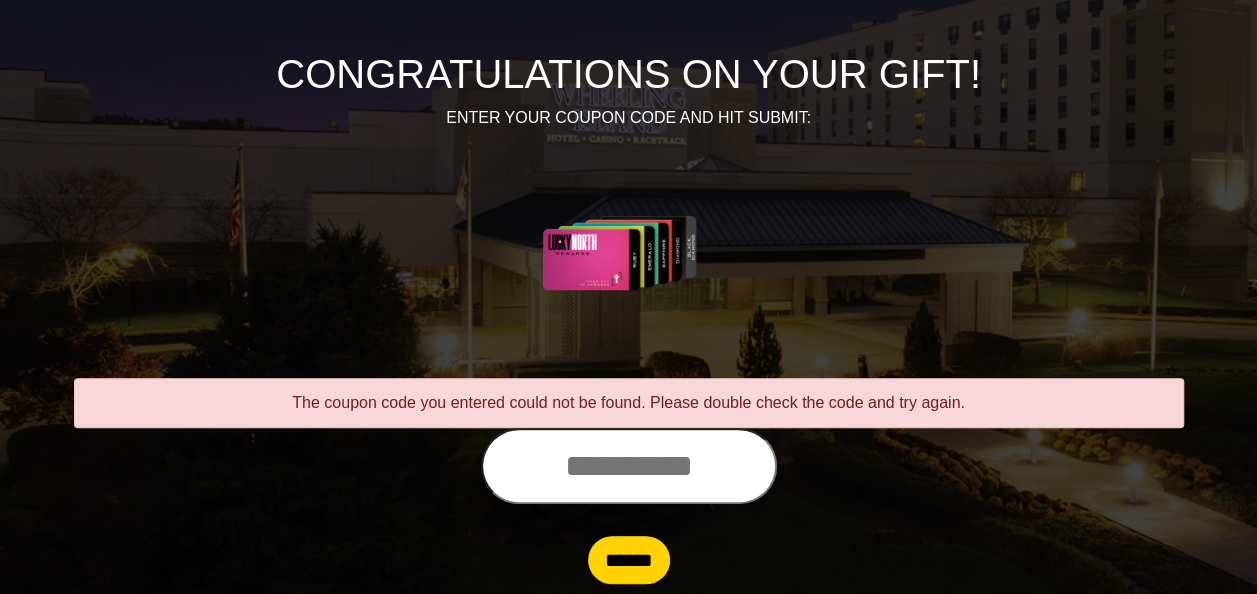 click at bounding box center (629, 466) 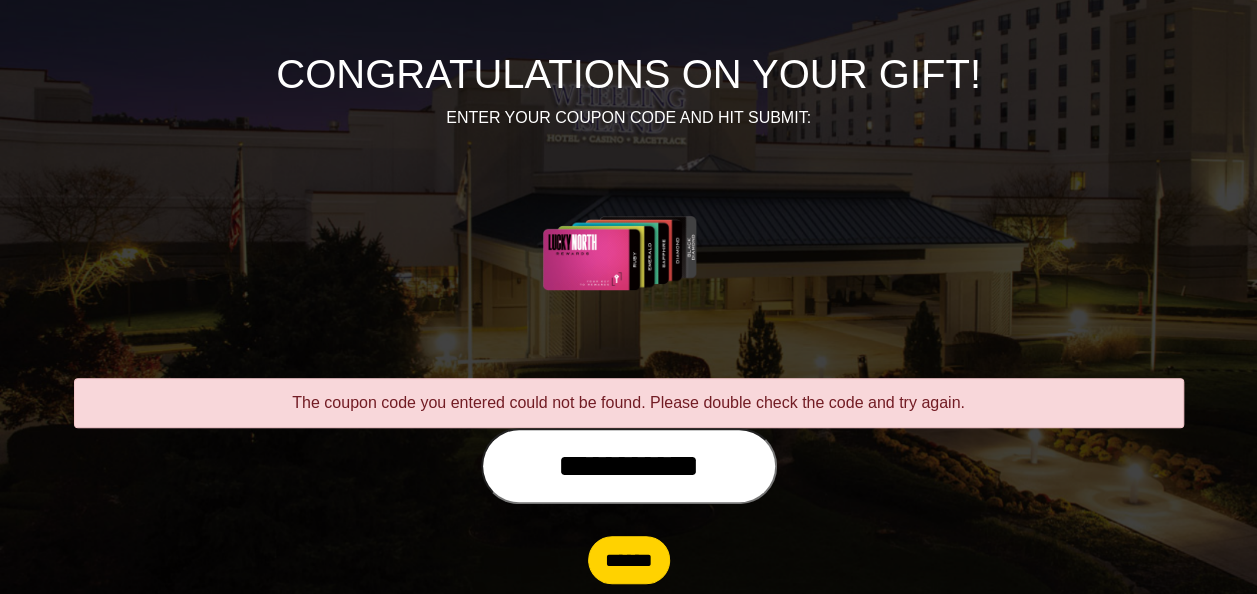 type on "**********" 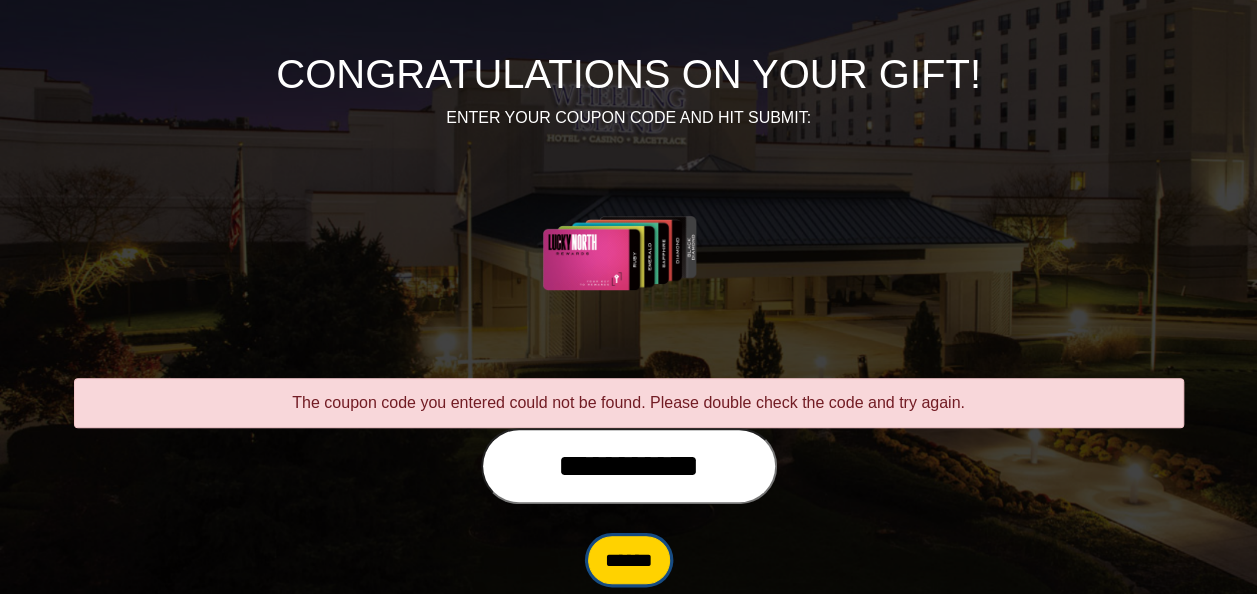 click on "******" at bounding box center [629, 560] 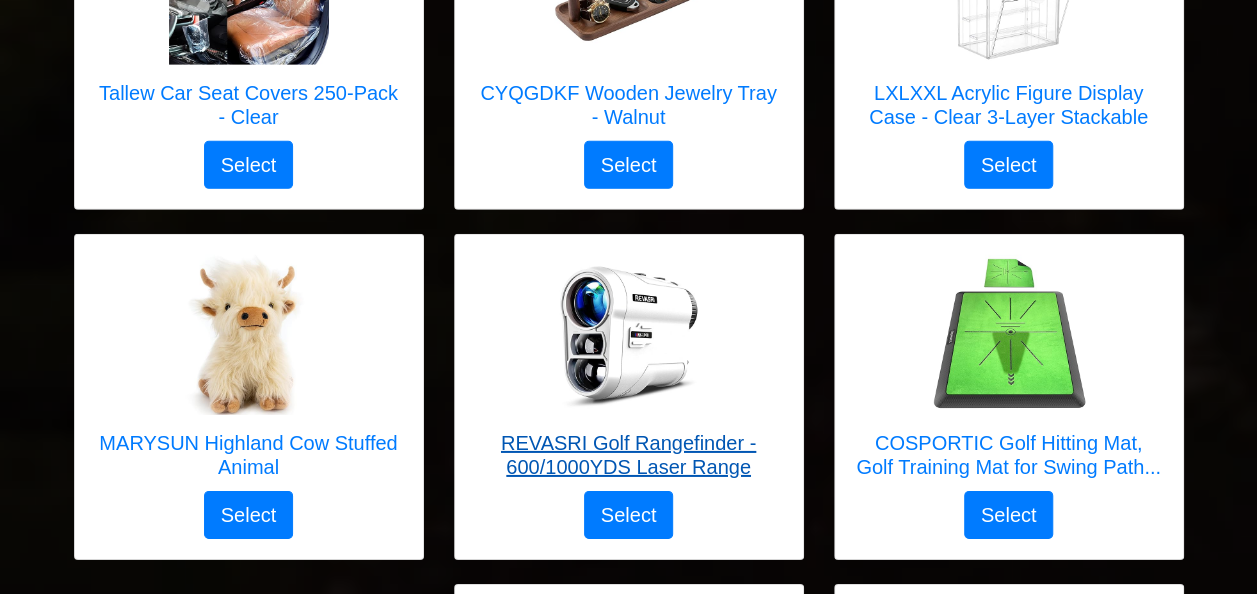 scroll, scrollTop: 7000, scrollLeft: 0, axis: vertical 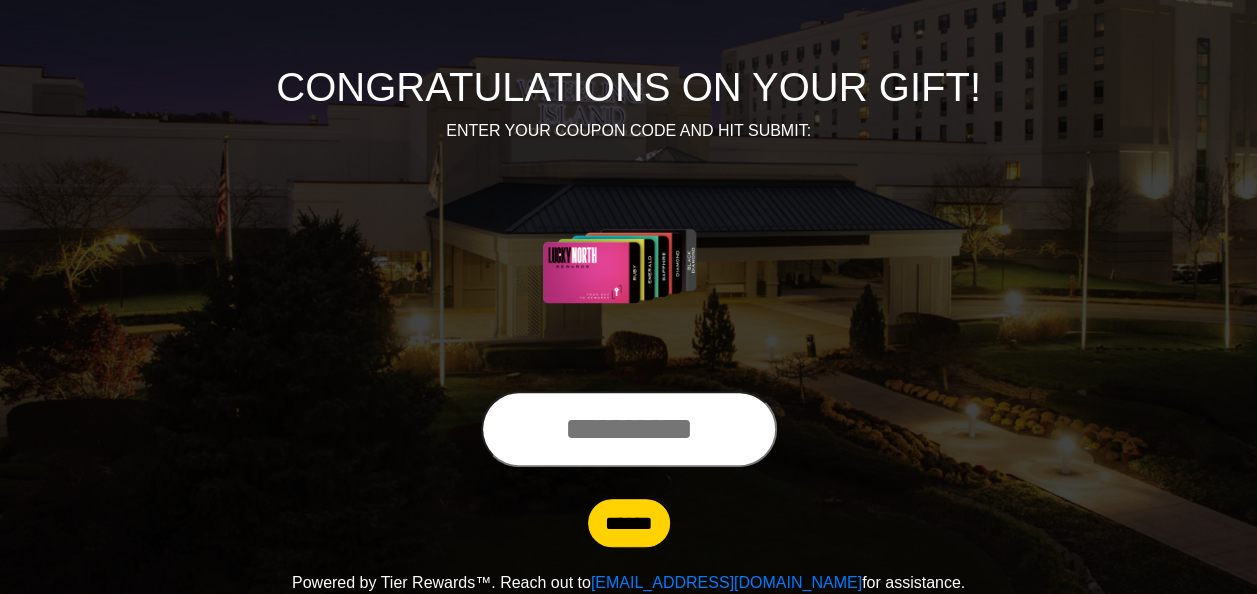 click at bounding box center [629, 429] 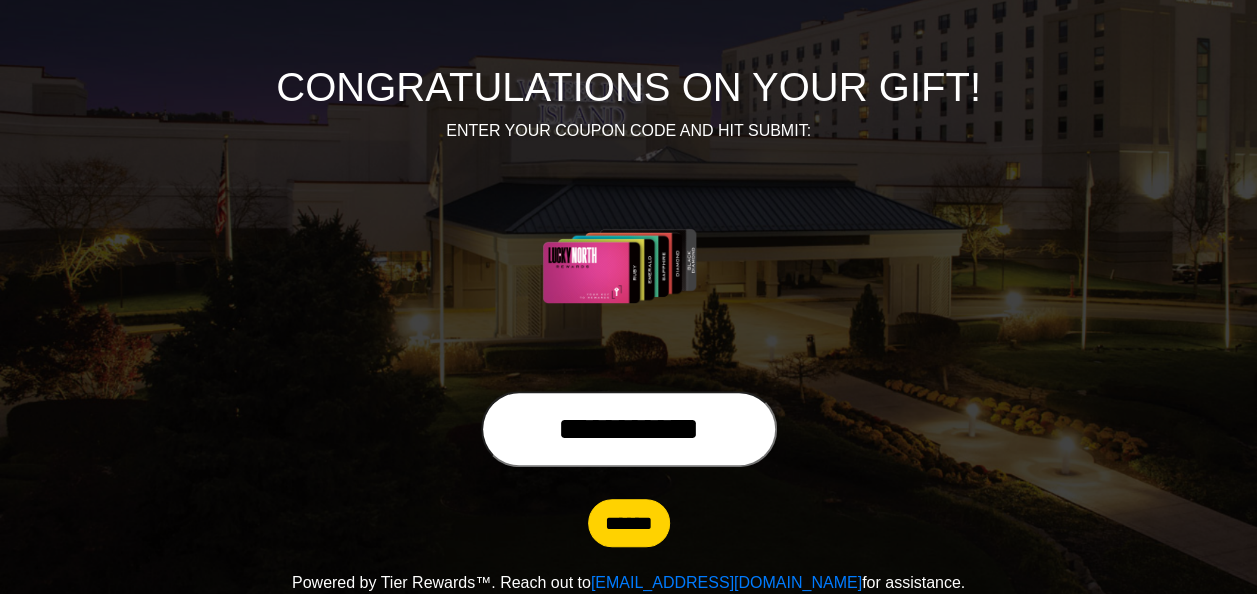 type on "**********" 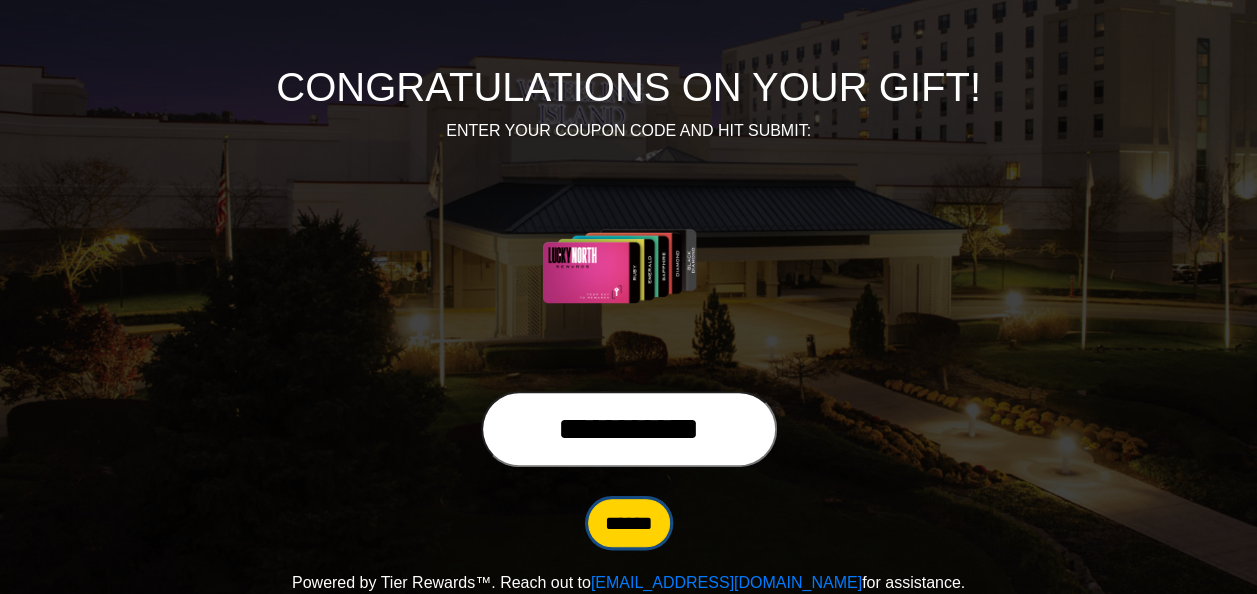 click on "******" at bounding box center (629, 523) 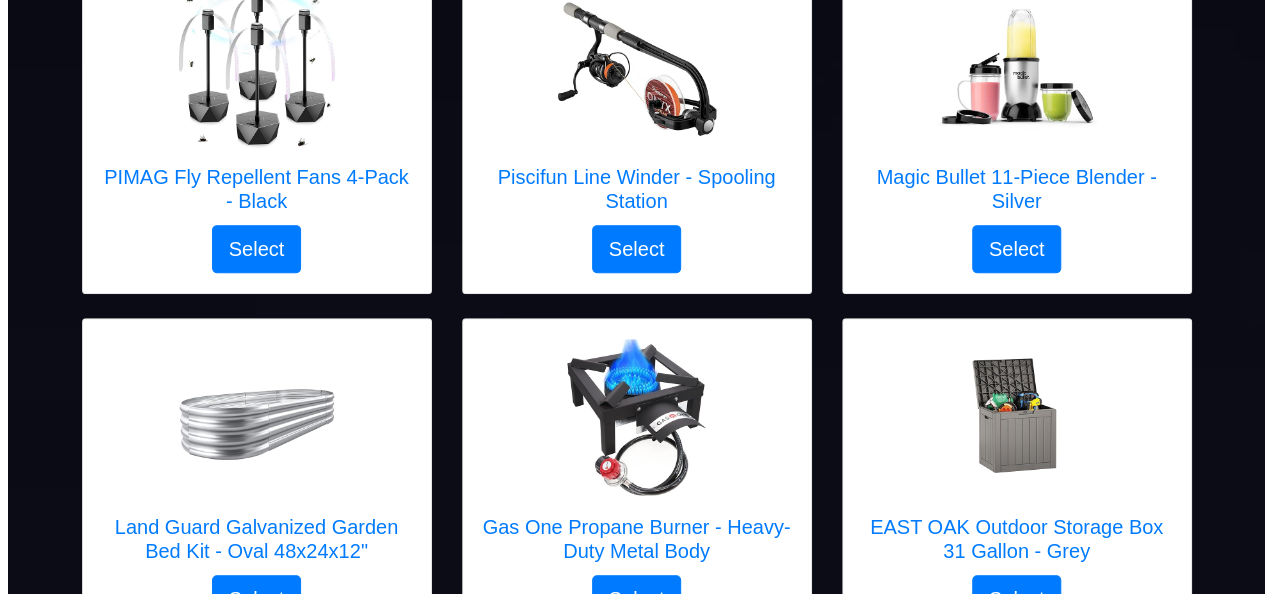scroll, scrollTop: 400, scrollLeft: 0, axis: vertical 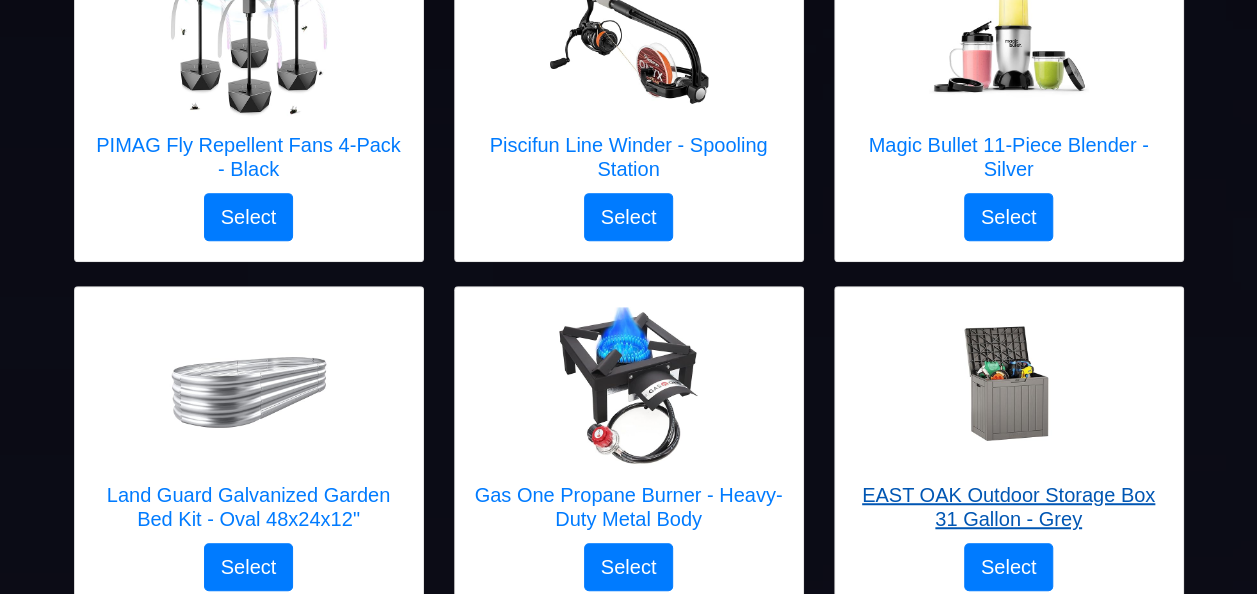 click at bounding box center [1009, 387] 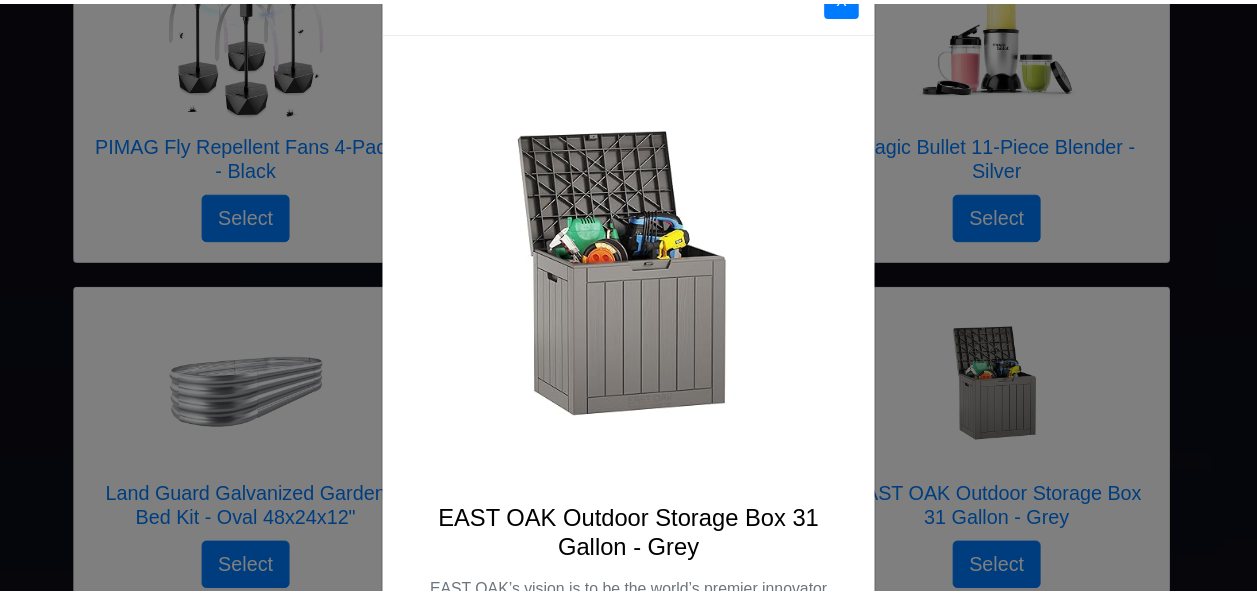 scroll, scrollTop: 0, scrollLeft: 0, axis: both 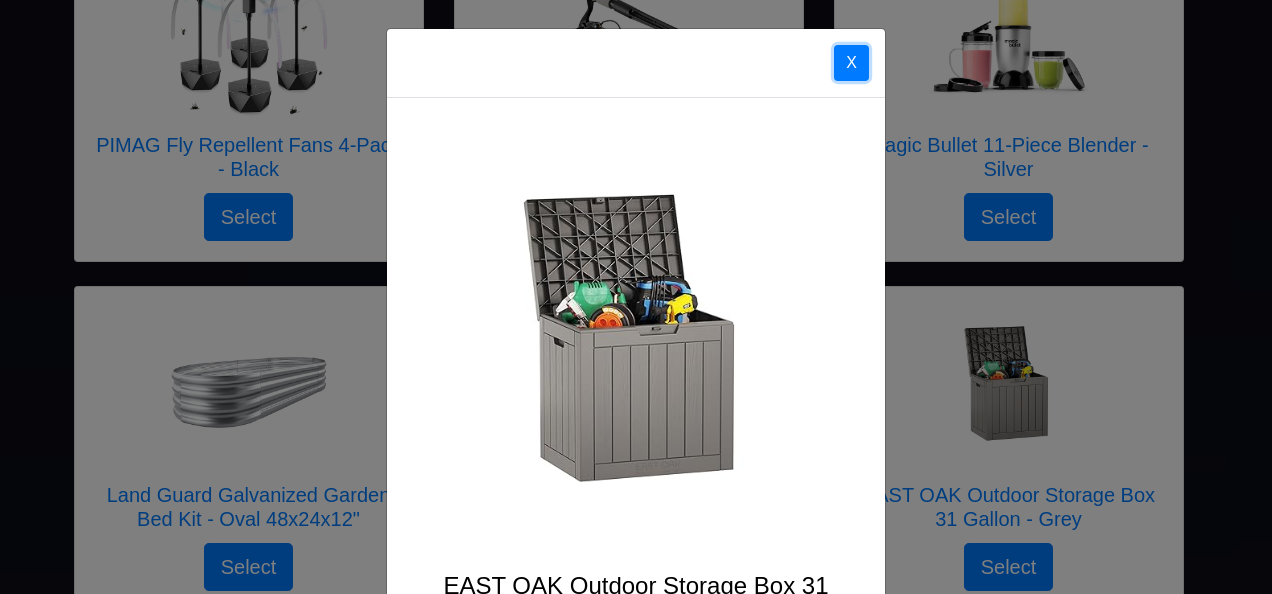 click on "X" at bounding box center (851, 63) 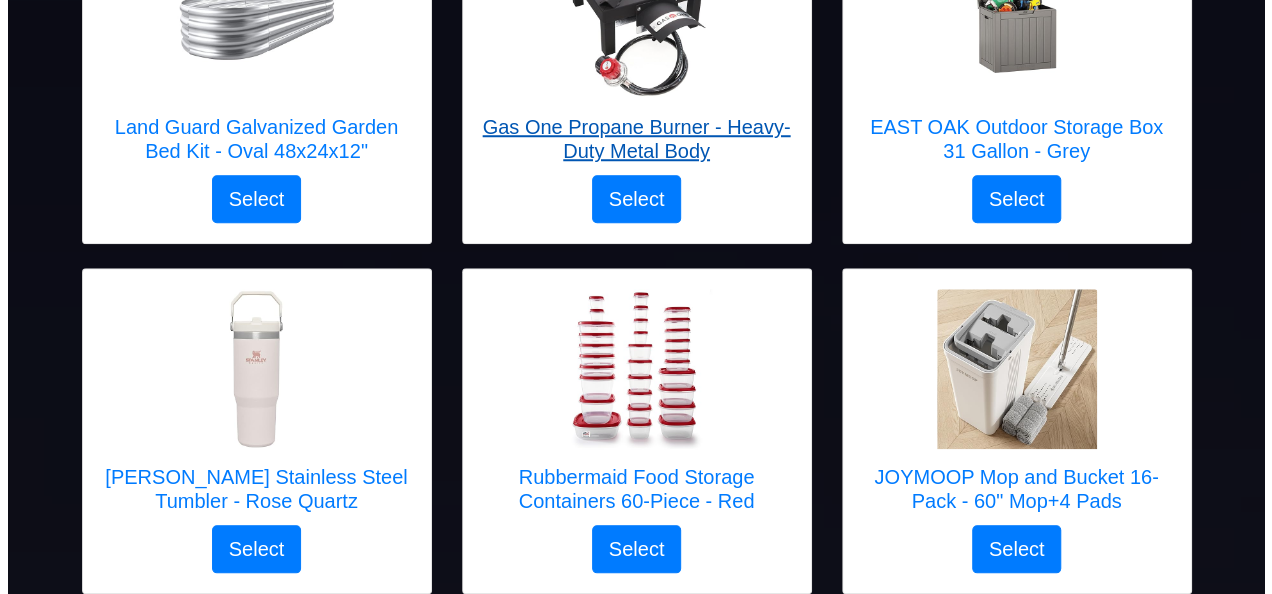 scroll, scrollTop: 800, scrollLeft: 0, axis: vertical 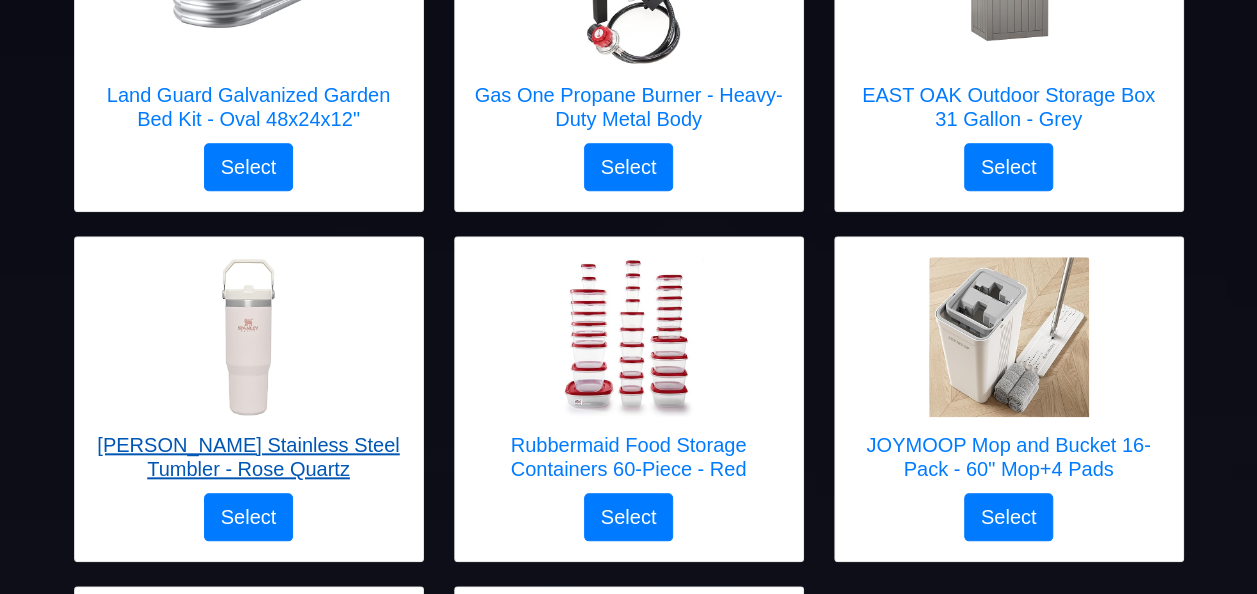 click on "[PERSON_NAME] Stainless Steel Tumbler - Rose Quartz" at bounding box center (249, 457) 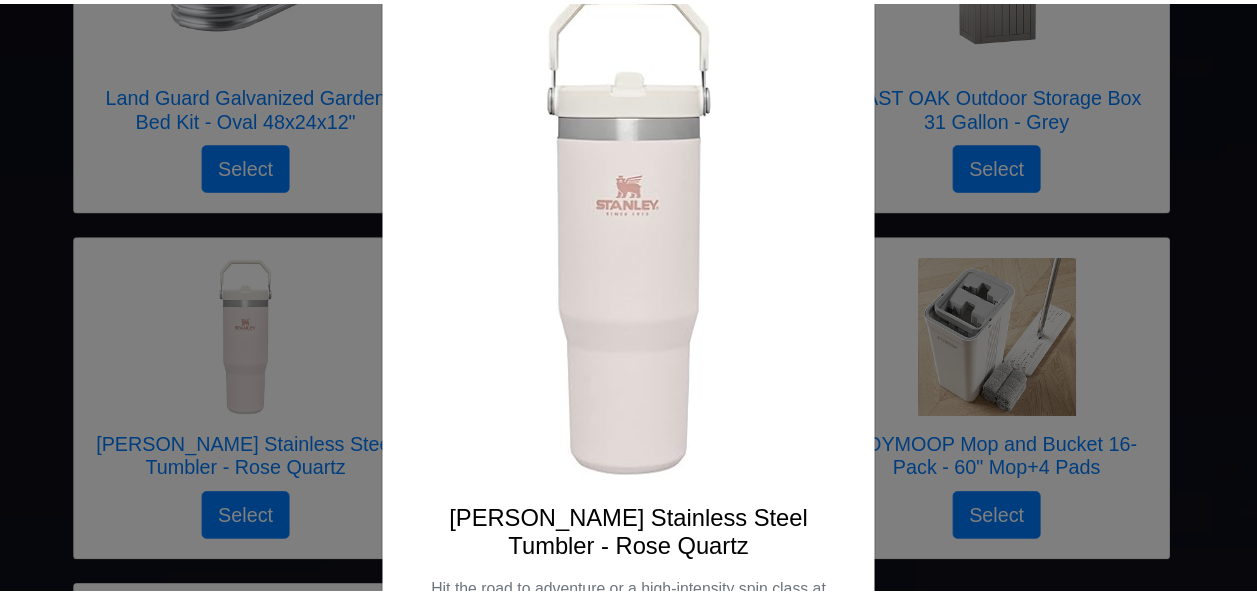 scroll, scrollTop: 64, scrollLeft: 0, axis: vertical 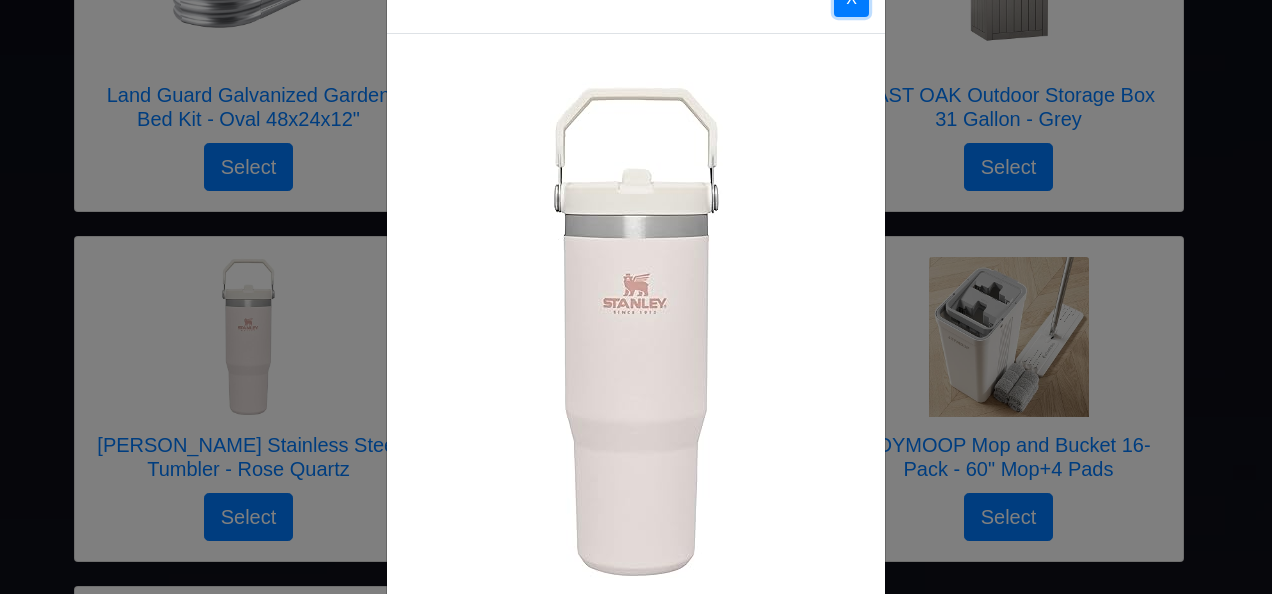 click on "X" at bounding box center [851, -1] 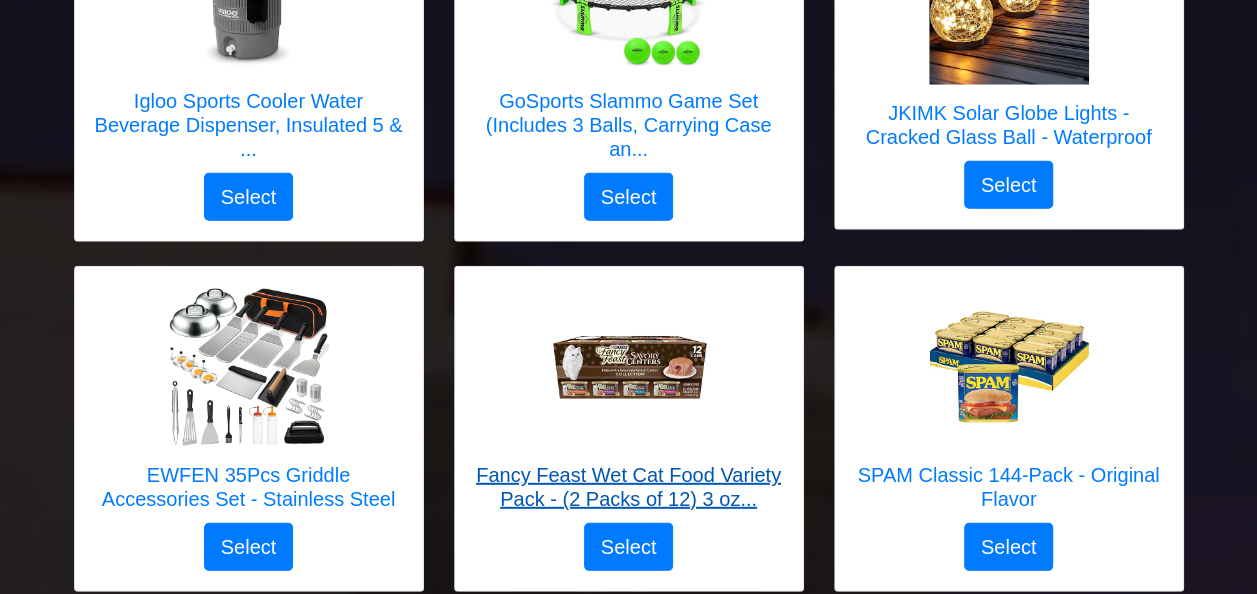 scroll, scrollTop: 2600, scrollLeft: 0, axis: vertical 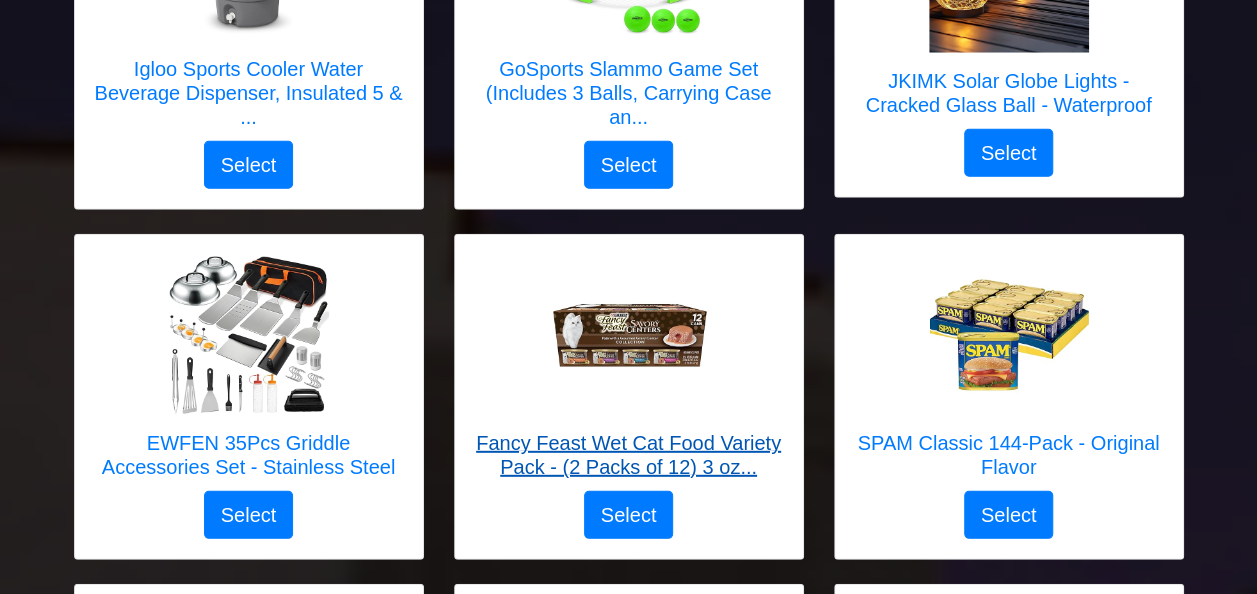 click at bounding box center [629, 335] 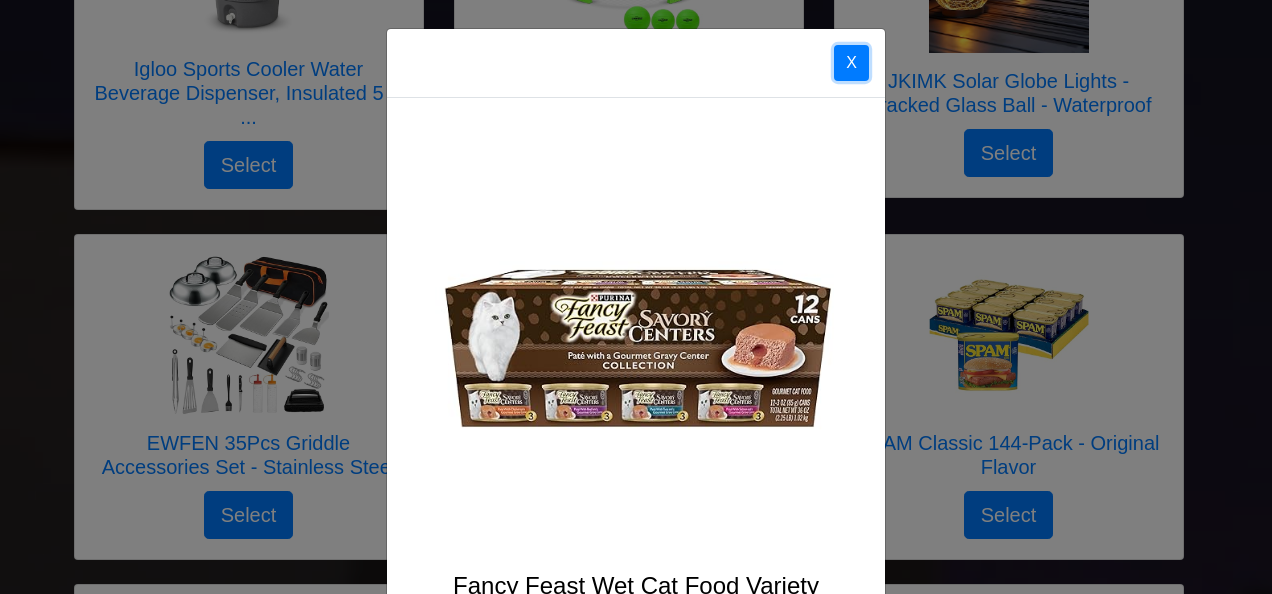 click on "X" at bounding box center (851, 63) 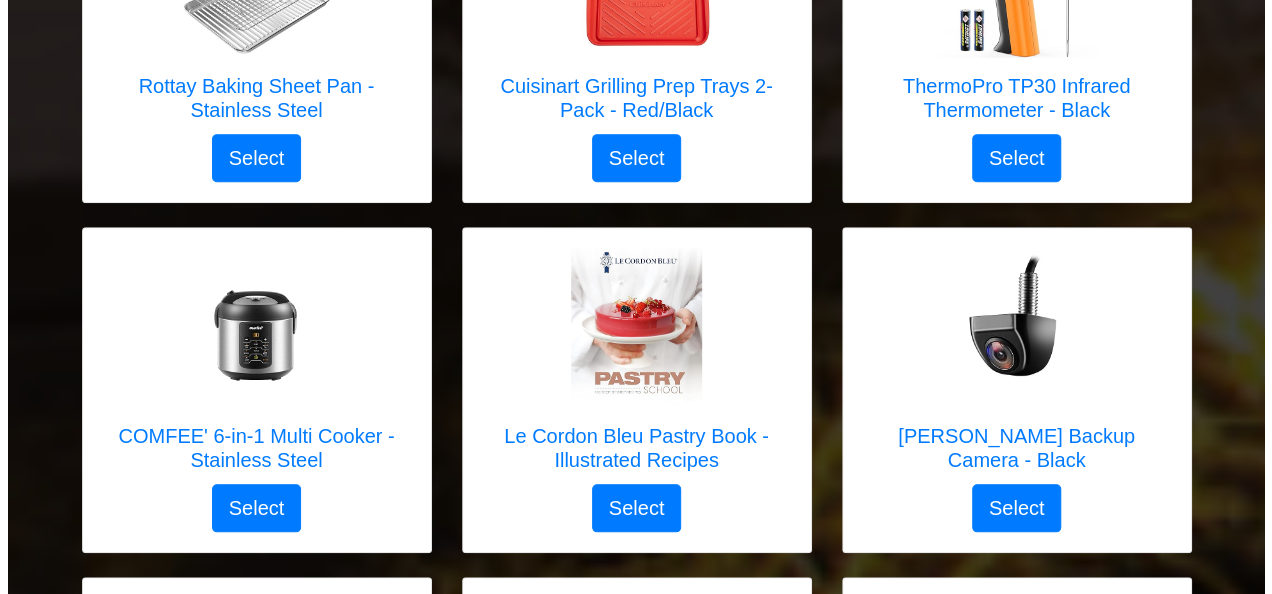 scroll, scrollTop: 4400, scrollLeft: 0, axis: vertical 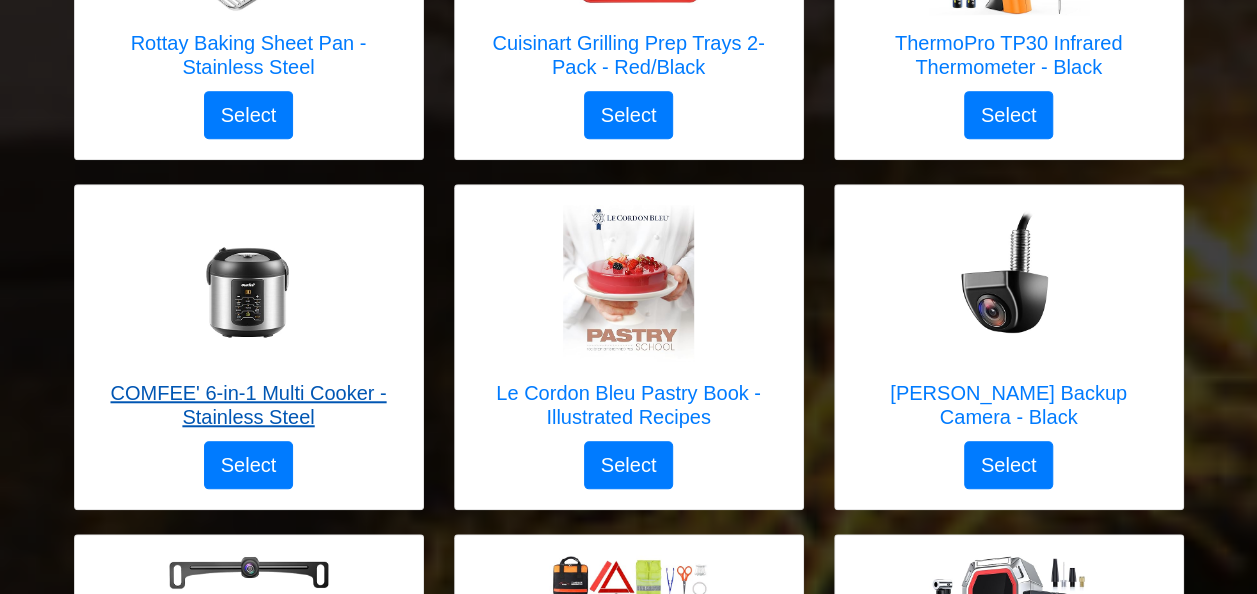 click on "COMFEE' 6-in-1 Multi Cooker - Stainless Steel" at bounding box center [249, 405] 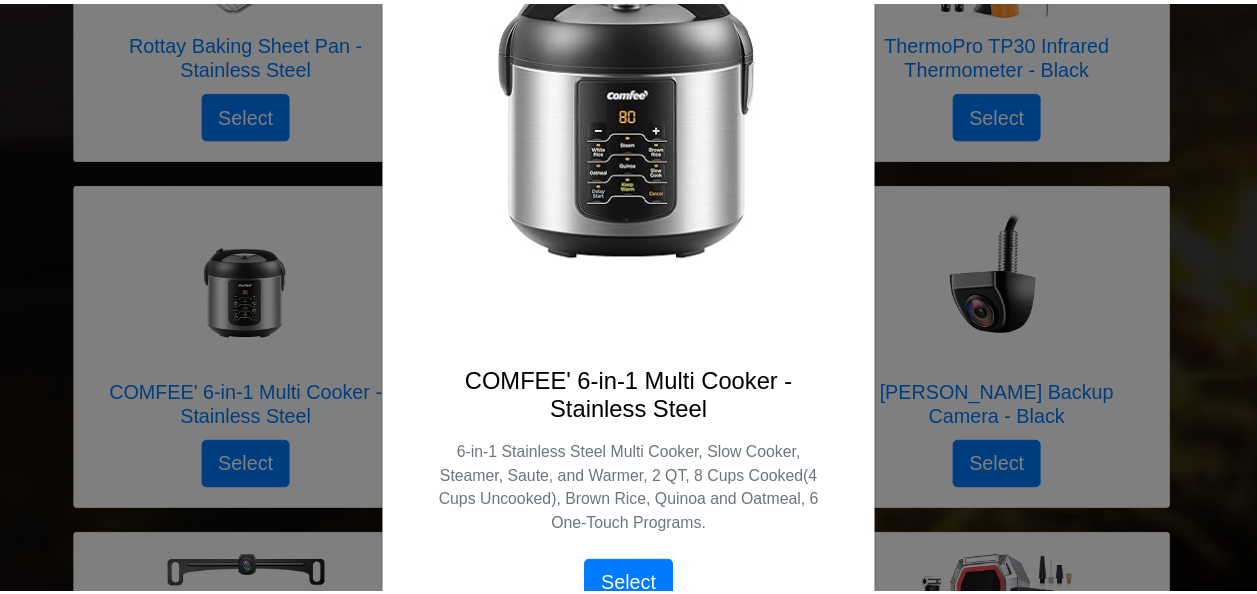 scroll, scrollTop: 192, scrollLeft: 0, axis: vertical 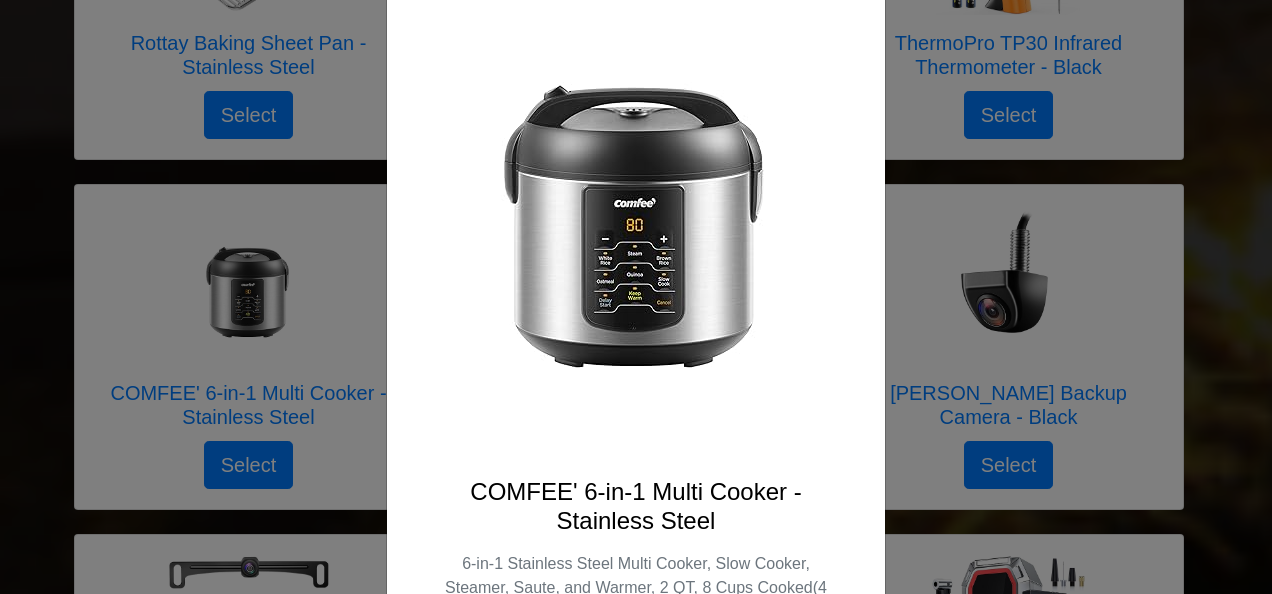 click on "X
COMFEE' 6-in-1 Multi Cooker - Stainless Steel
6-in-1 Stainless Steel Multi Cooker, Slow Cooker, Steamer, Saute, and Warmer, 2 QT, 8 Cups Cooked(4 Cups Uncooked), Brown Rice, Quinoa and Oatmeal, 6 One-Touch Programs.
Select" at bounding box center (636, 297) 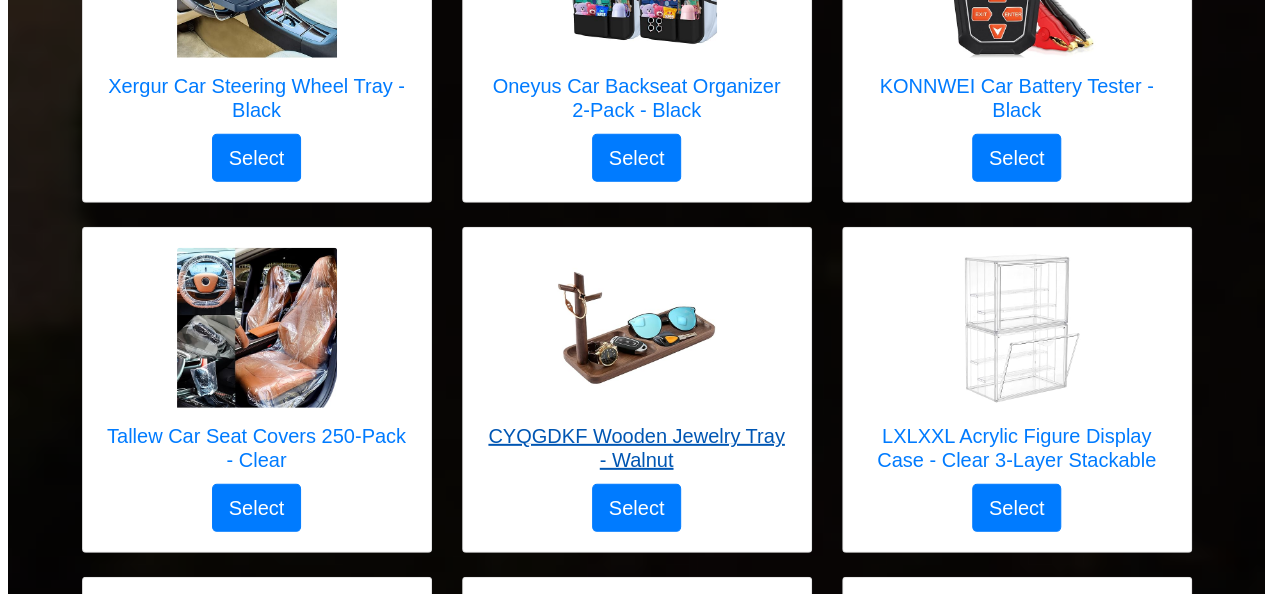scroll, scrollTop: 6500, scrollLeft: 0, axis: vertical 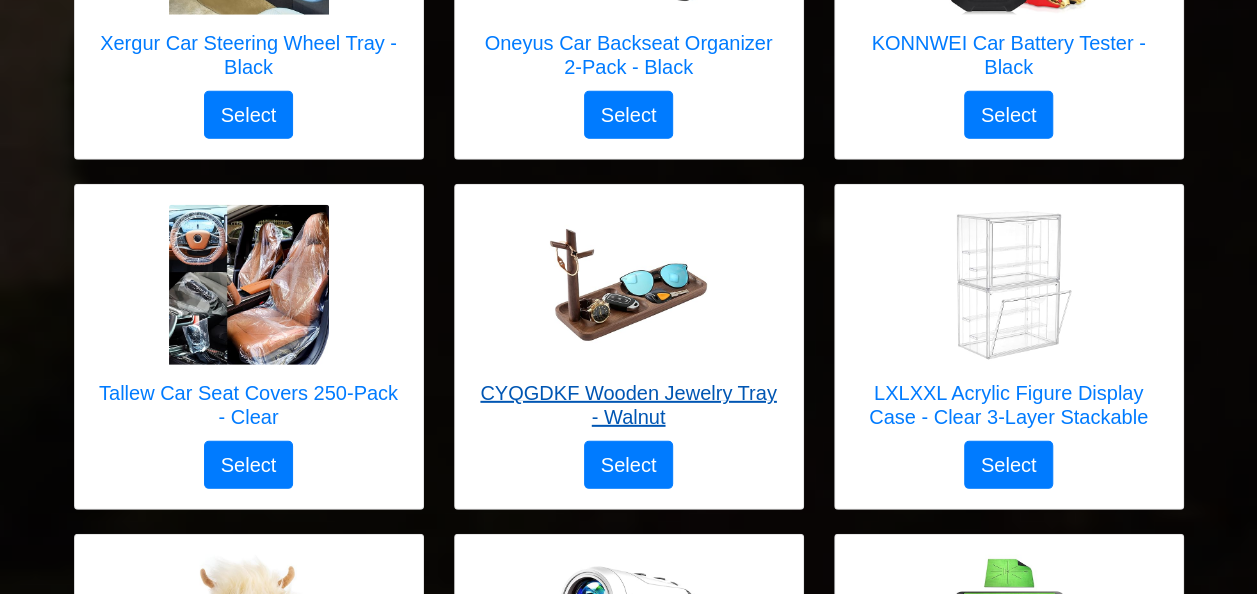 click at bounding box center [629, 285] 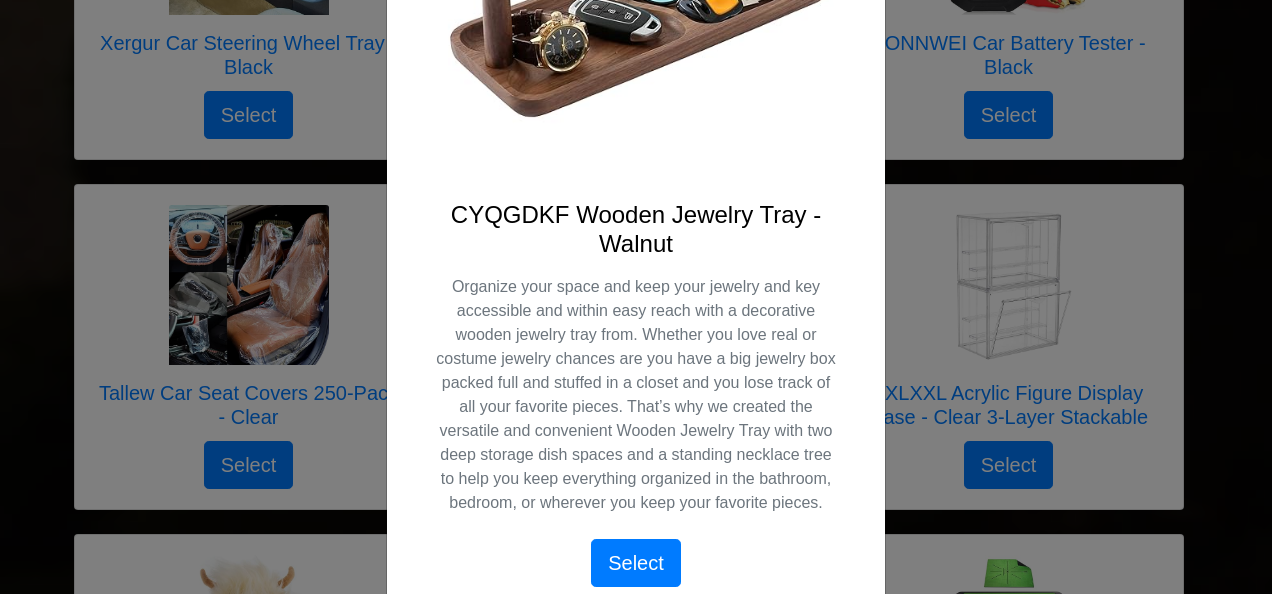 scroll, scrollTop: 400, scrollLeft: 0, axis: vertical 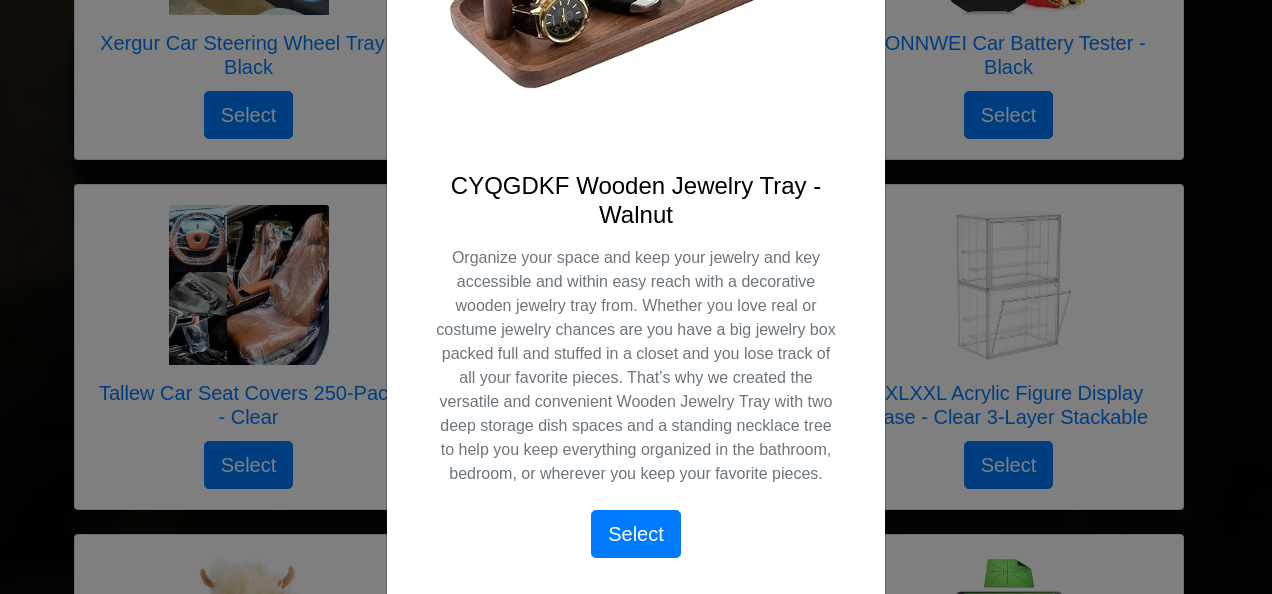 click on "X
CYQGDKF Wooden Jewelry Tray - Walnut
Organize your space and keep your jewelry and key accessible and within easy reach with a decorative wooden jewelry tray from. Whether you love real or costume jewelry chances are you have a big jewelry box packed full and stuffed in a closet and you lose track of all your favorite pieces. That’s why we created the versatile and convenient Wooden Jewelry Tray with two deep storage dish spaces and a standing necklace tree to help you keep everything organized in the bathroom, bedroom, or wherever you keep your favorite pieces.
Select" at bounding box center [636, 297] 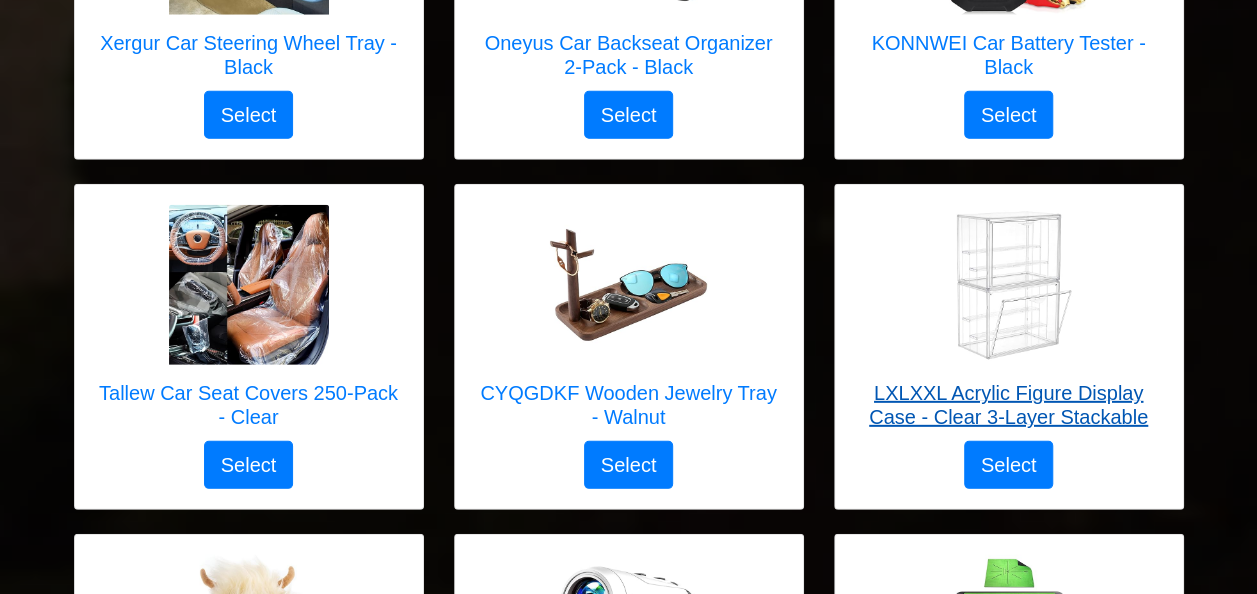 click at bounding box center (1009, 285) 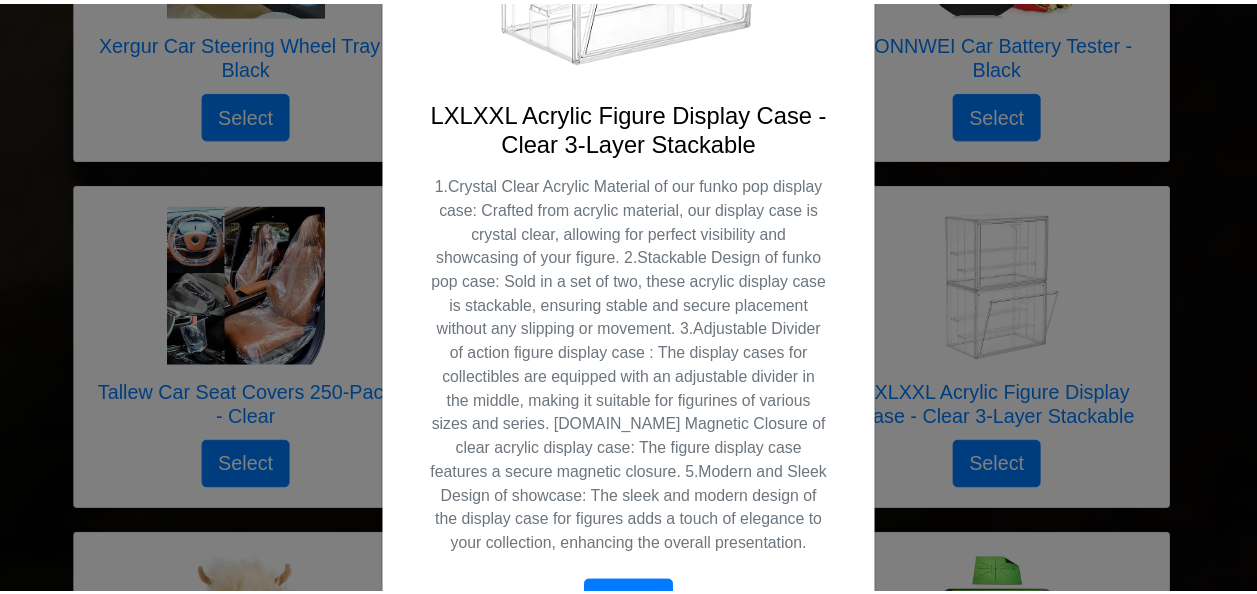 scroll, scrollTop: 500, scrollLeft: 0, axis: vertical 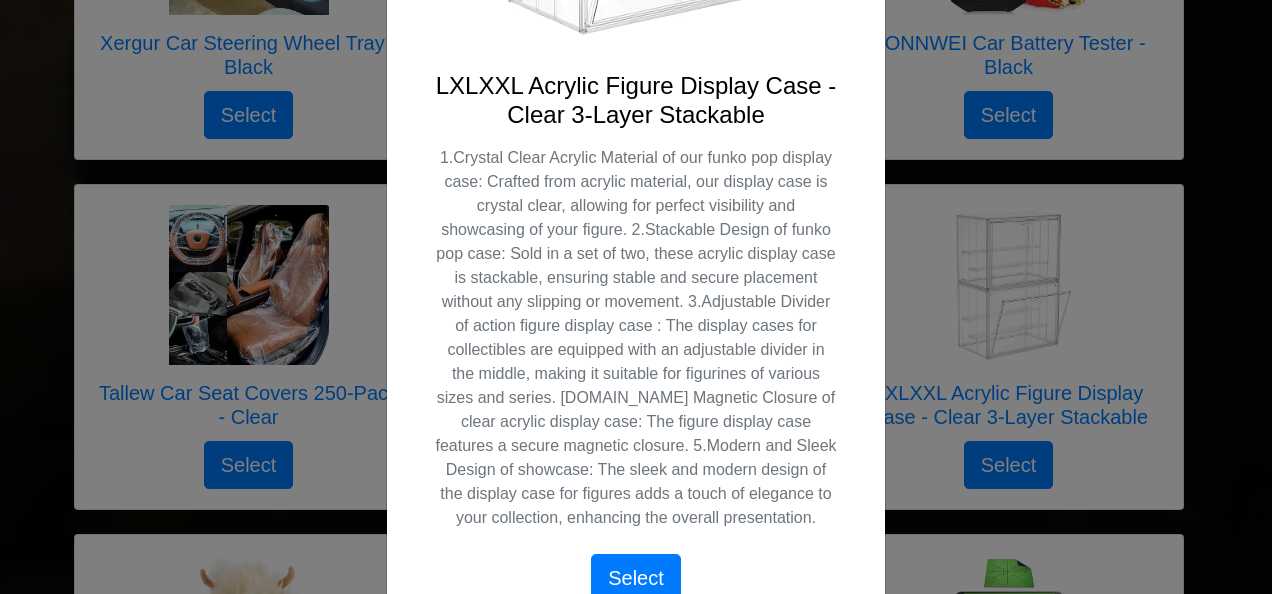 click on "X
LXLXXL Acrylic Figure Display Case - Clear 3-Layer Stackable
Select" at bounding box center (636, 297) 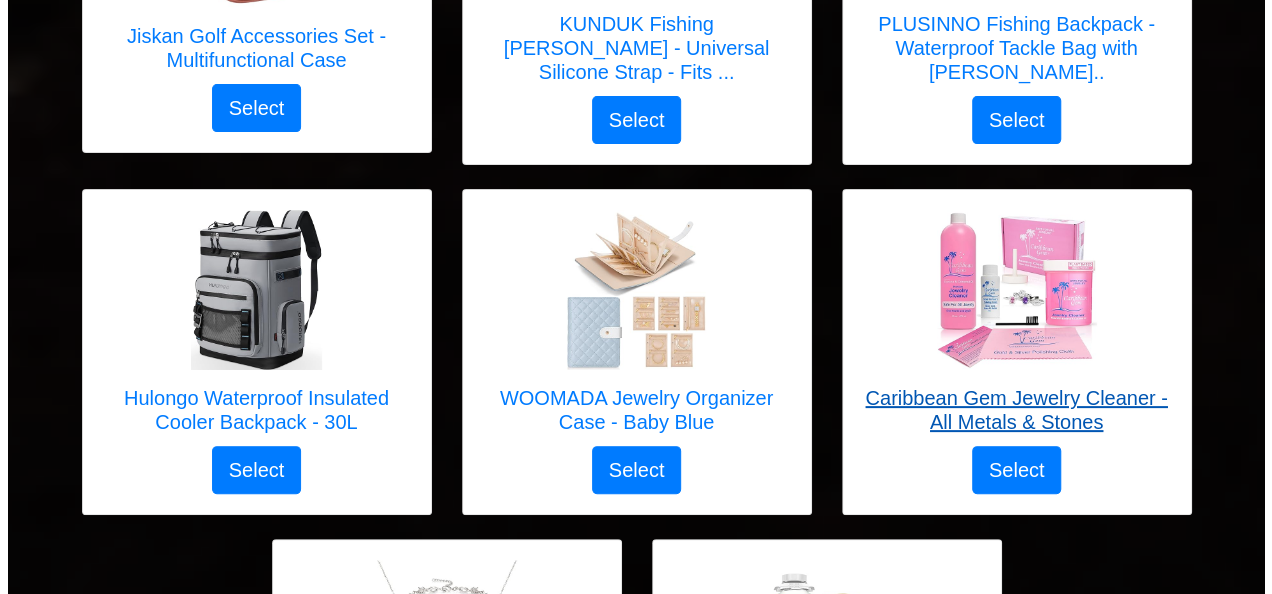 scroll, scrollTop: 7600, scrollLeft: 0, axis: vertical 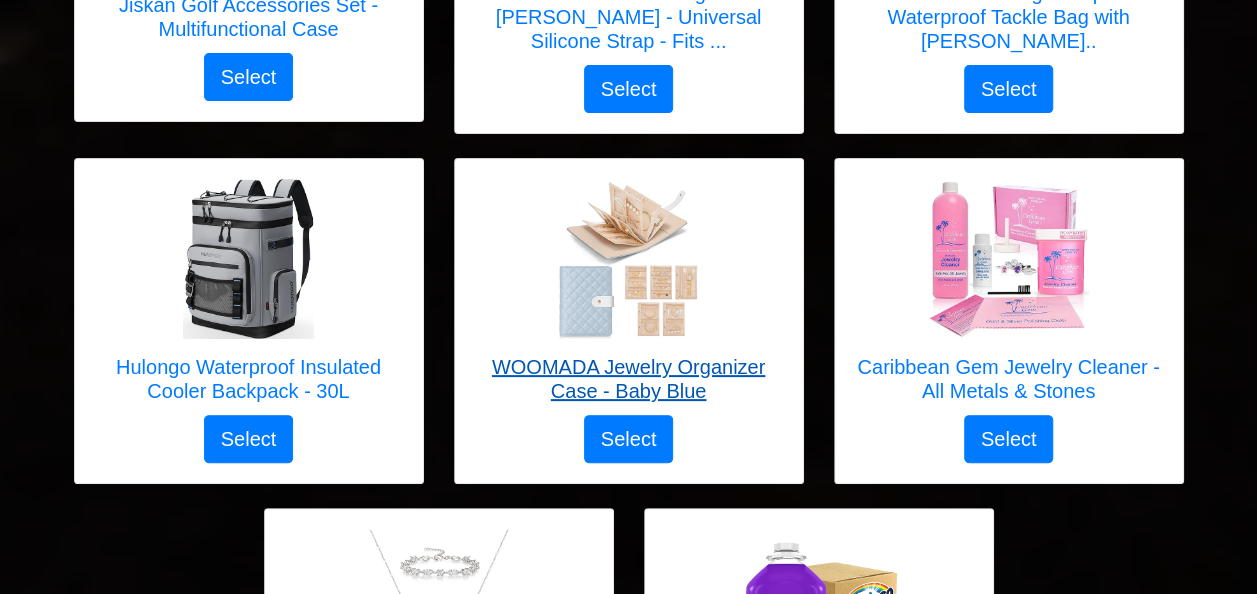 click on "WOOMADA Jewelry Organizer Case - Baby Blue" at bounding box center (629, 379) 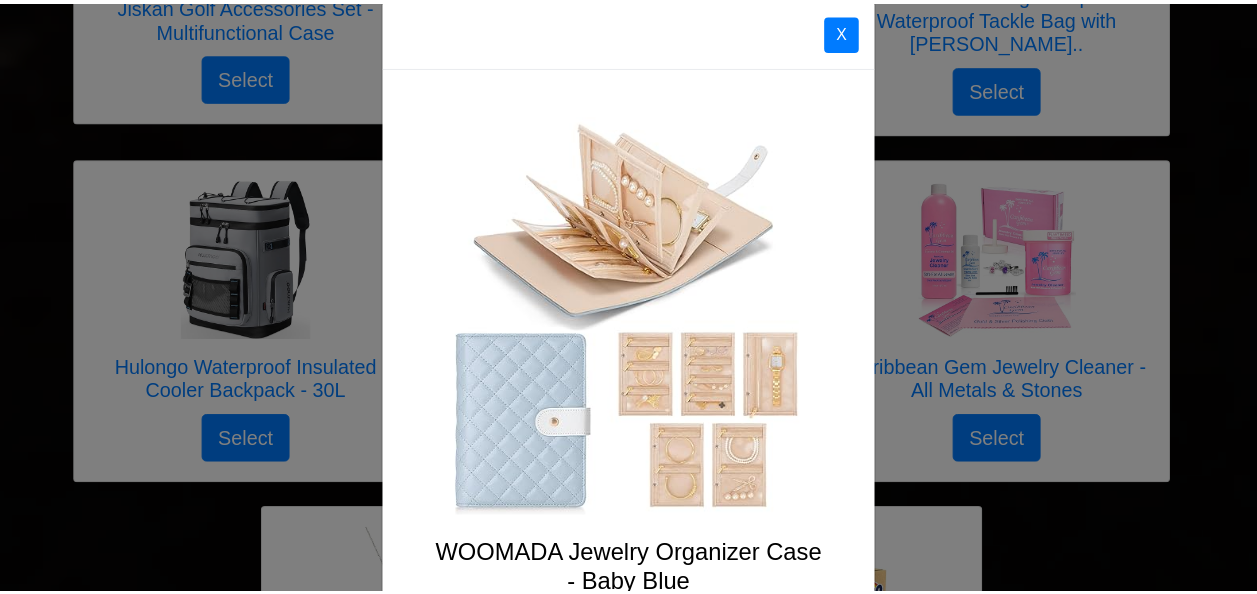 scroll, scrollTop: 0, scrollLeft: 0, axis: both 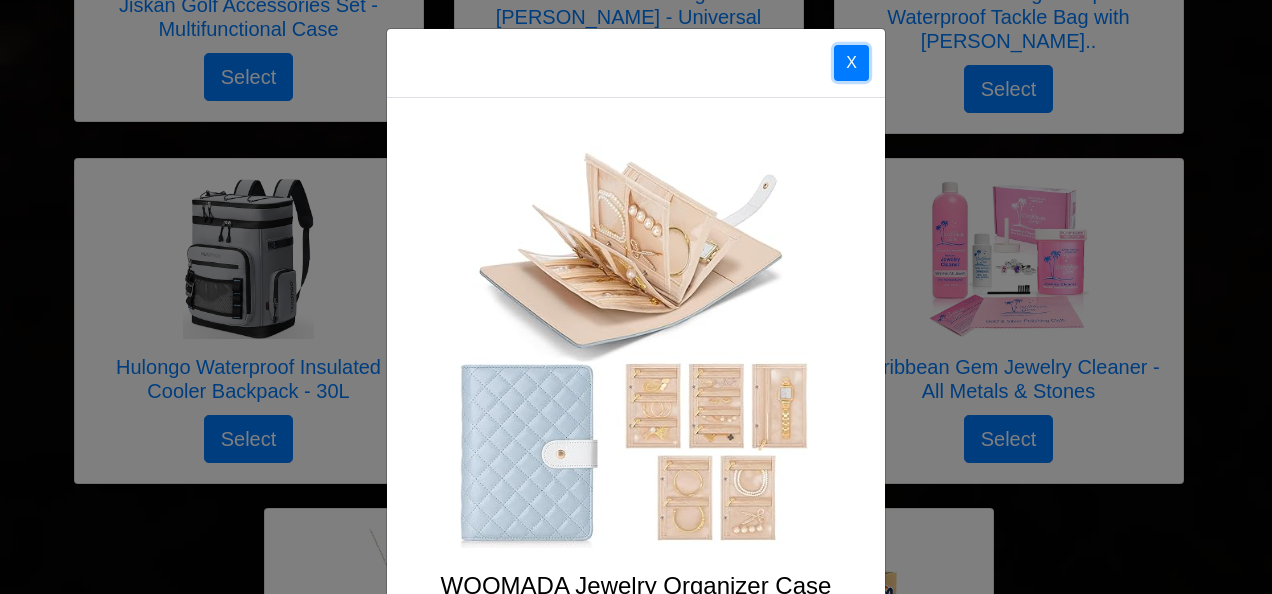 click on "X" at bounding box center [851, 63] 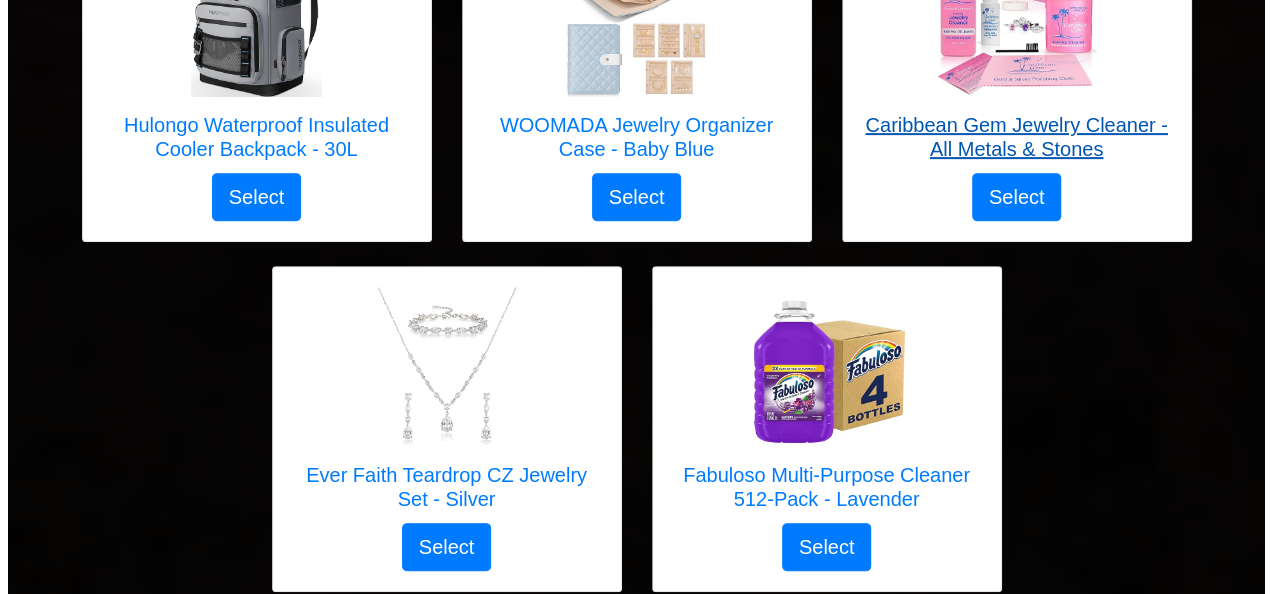 scroll, scrollTop: 7882, scrollLeft: 0, axis: vertical 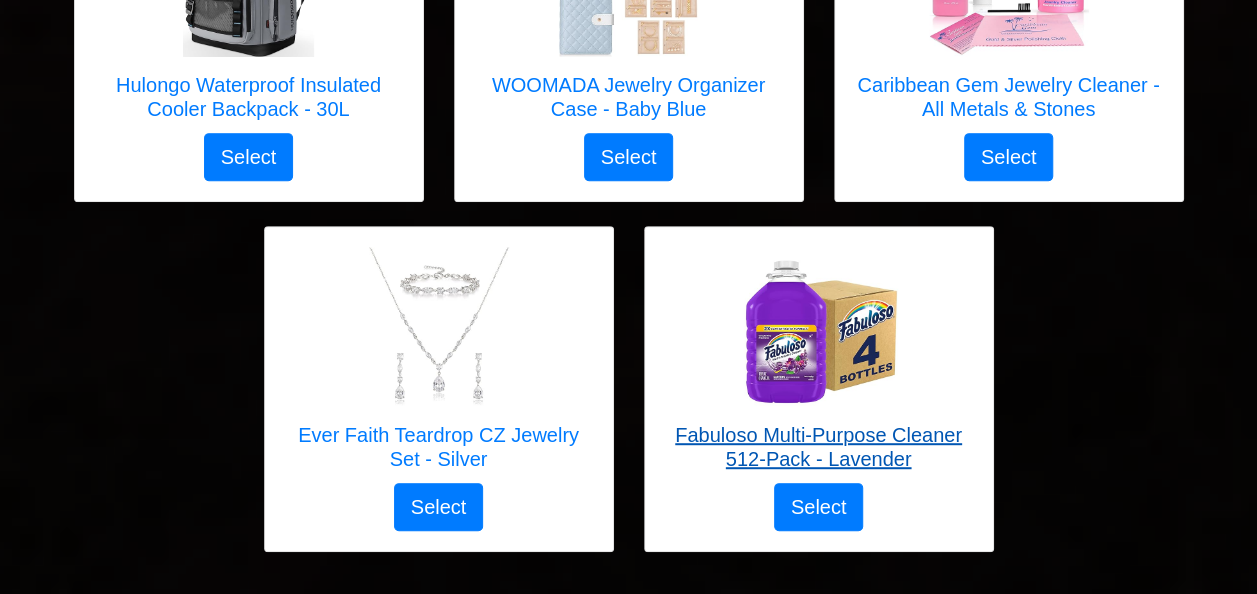 click at bounding box center [819, 327] 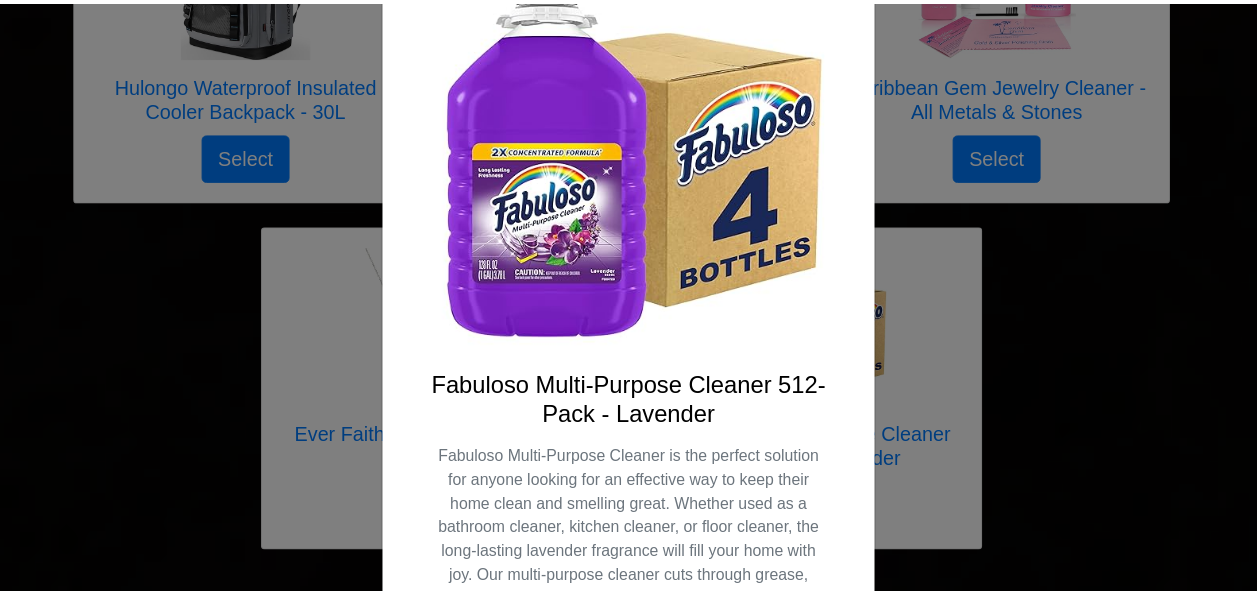 scroll, scrollTop: 0, scrollLeft: 0, axis: both 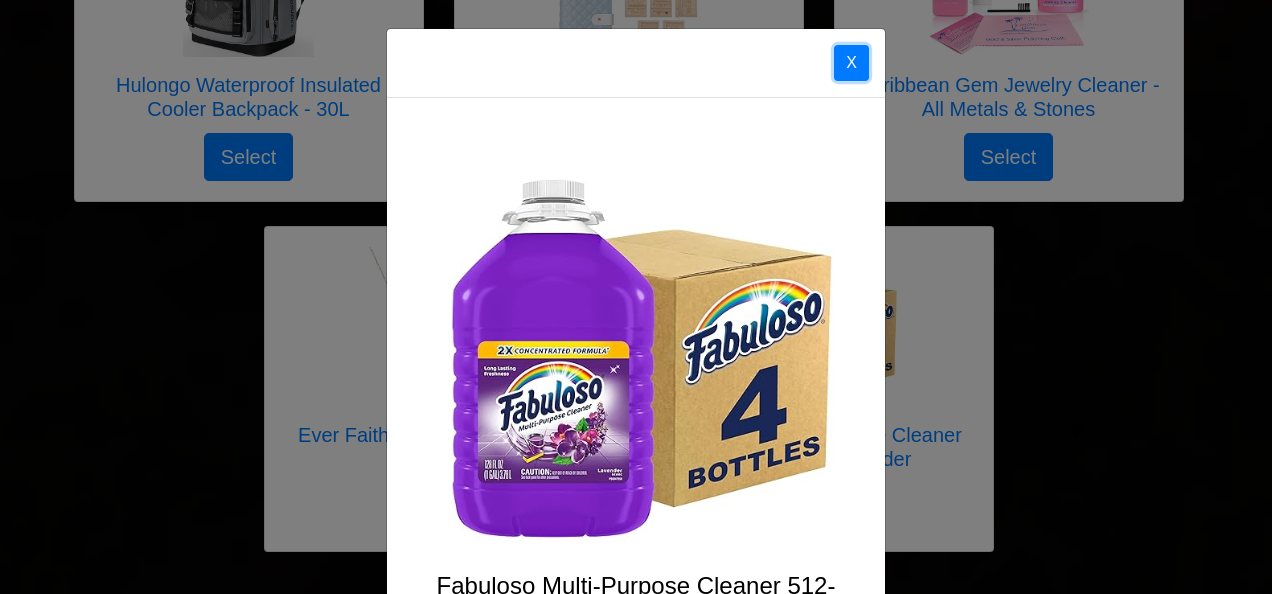 click on "X" at bounding box center [851, 63] 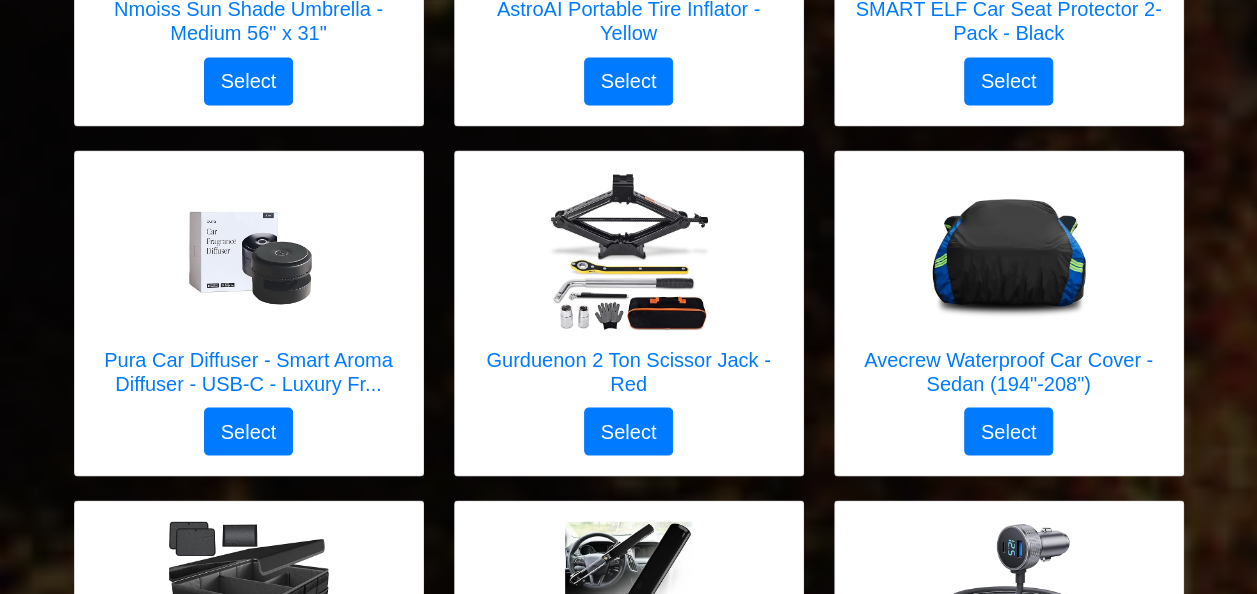 scroll, scrollTop: 5482, scrollLeft: 0, axis: vertical 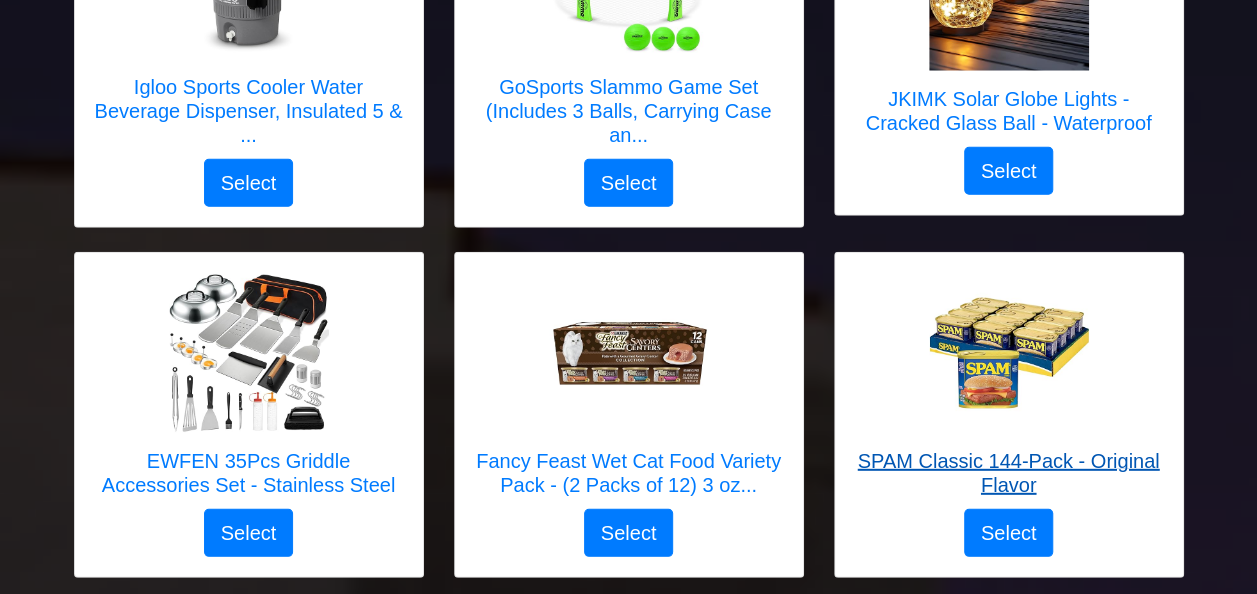 click at bounding box center [1009, 353] 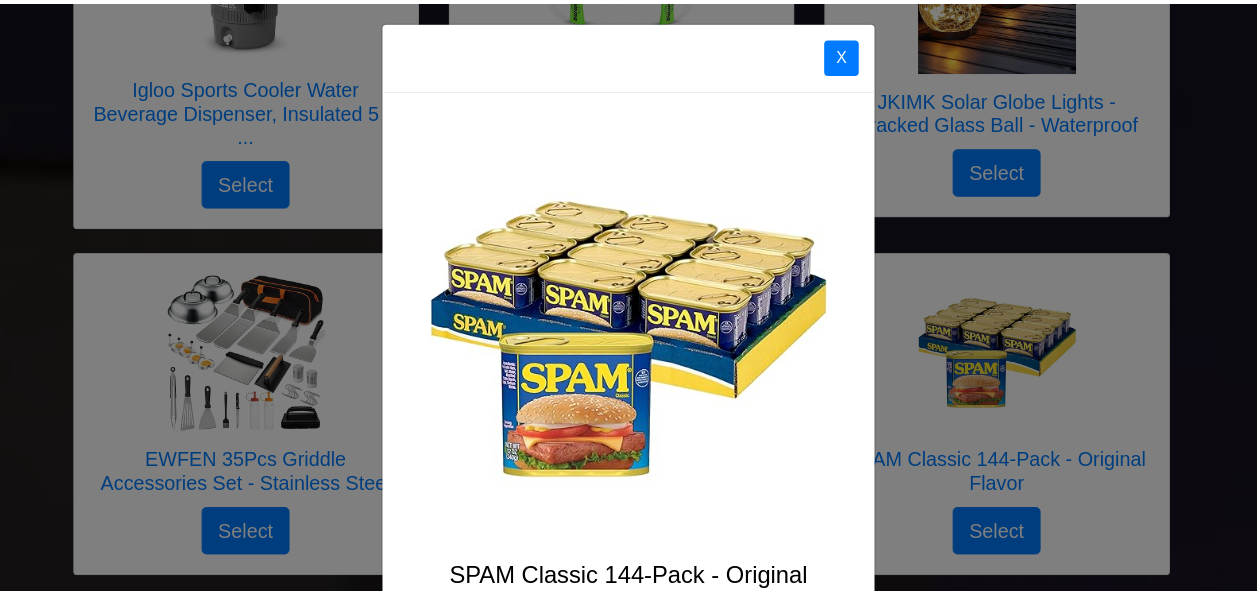 scroll, scrollTop: 0, scrollLeft: 0, axis: both 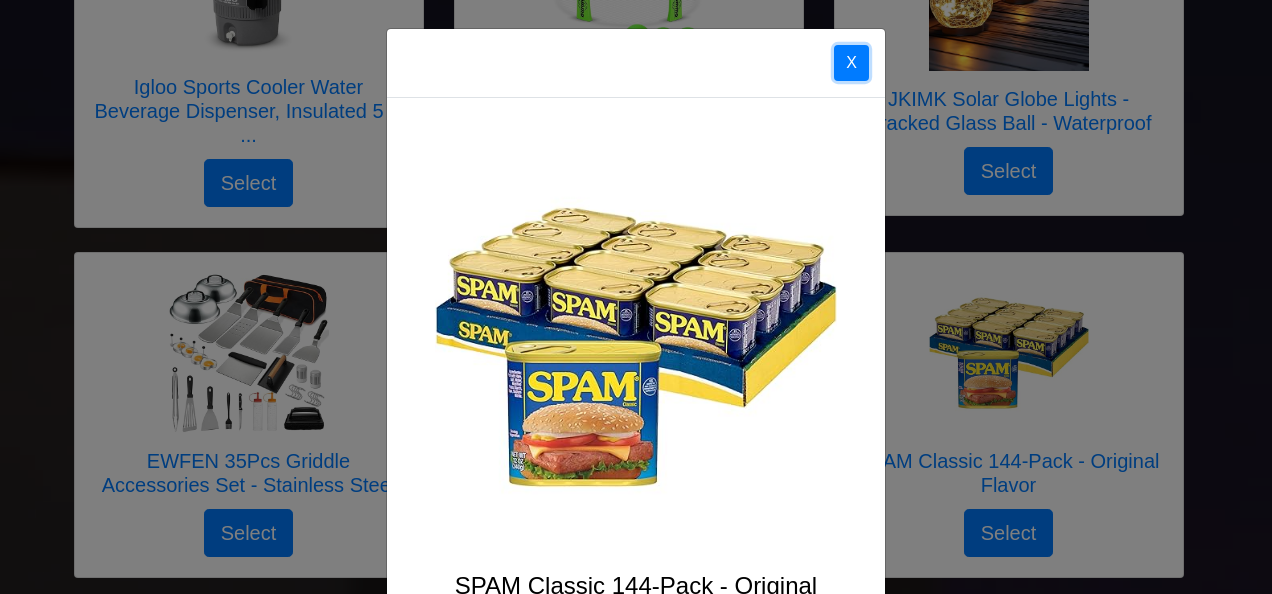 click on "X" at bounding box center [851, 63] 